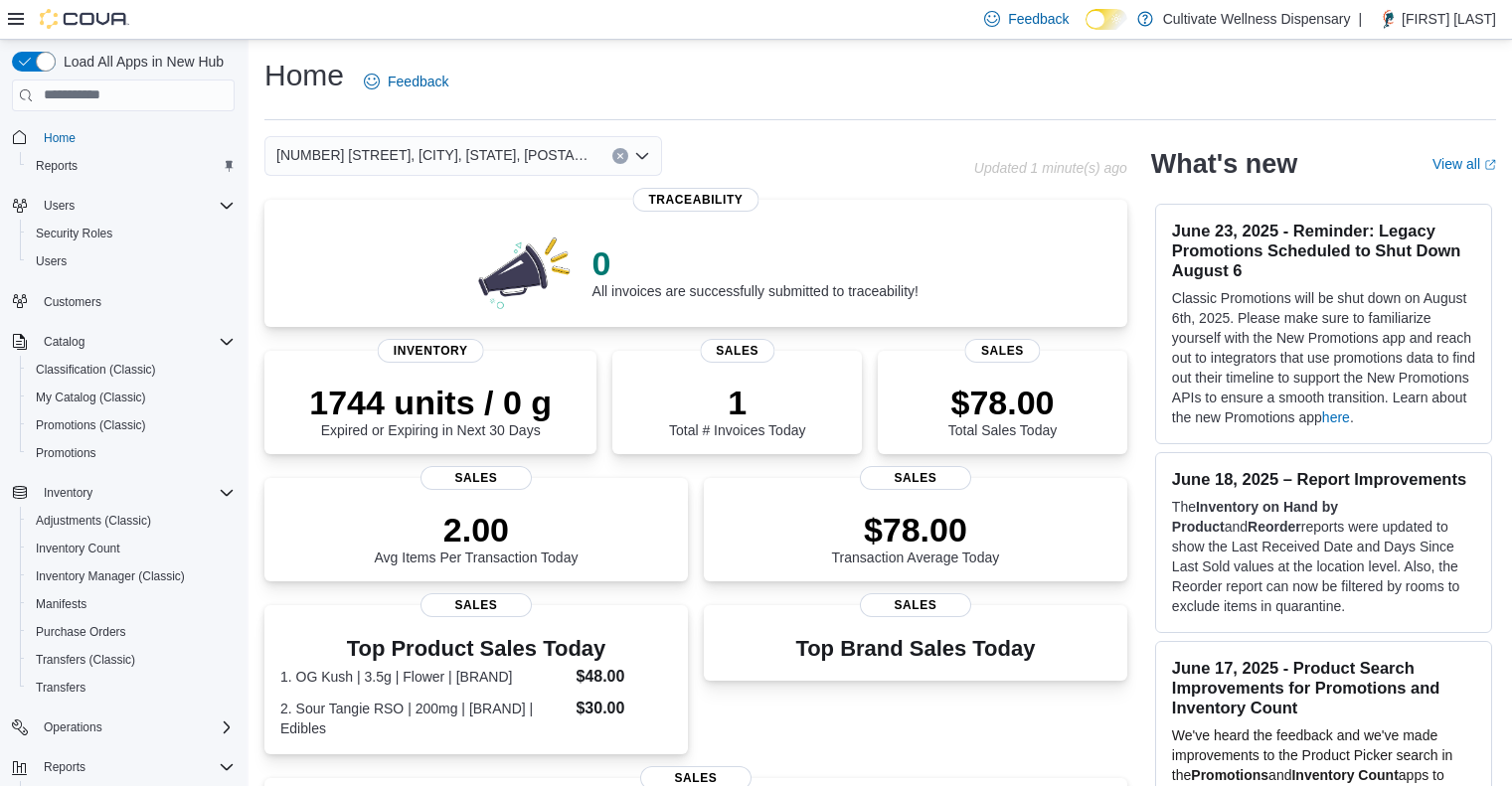 scroll, scrollTop: 0, scrollLeft: 0, axis: both 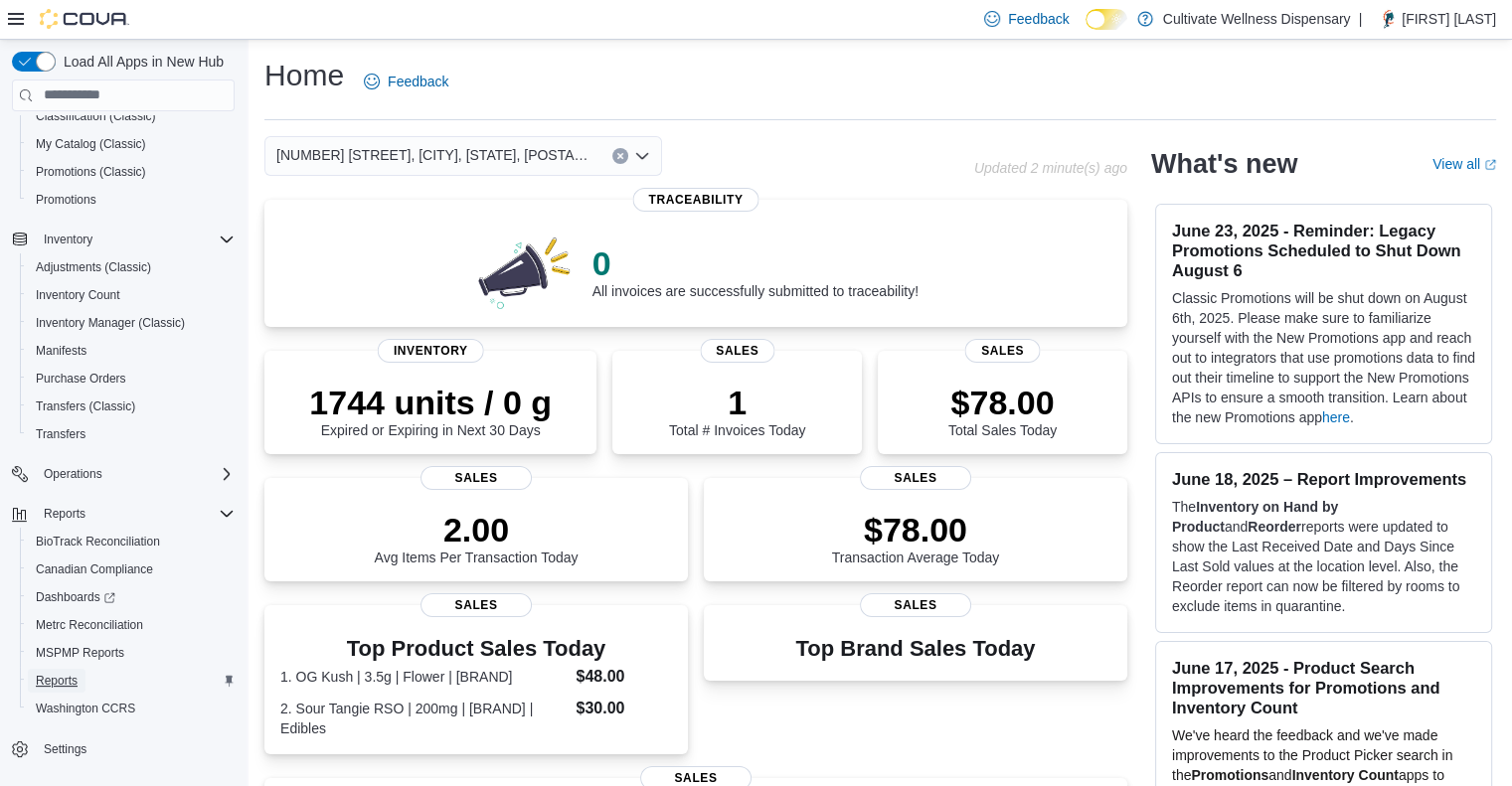 click on "Reports" at bounding box center (57, 681) 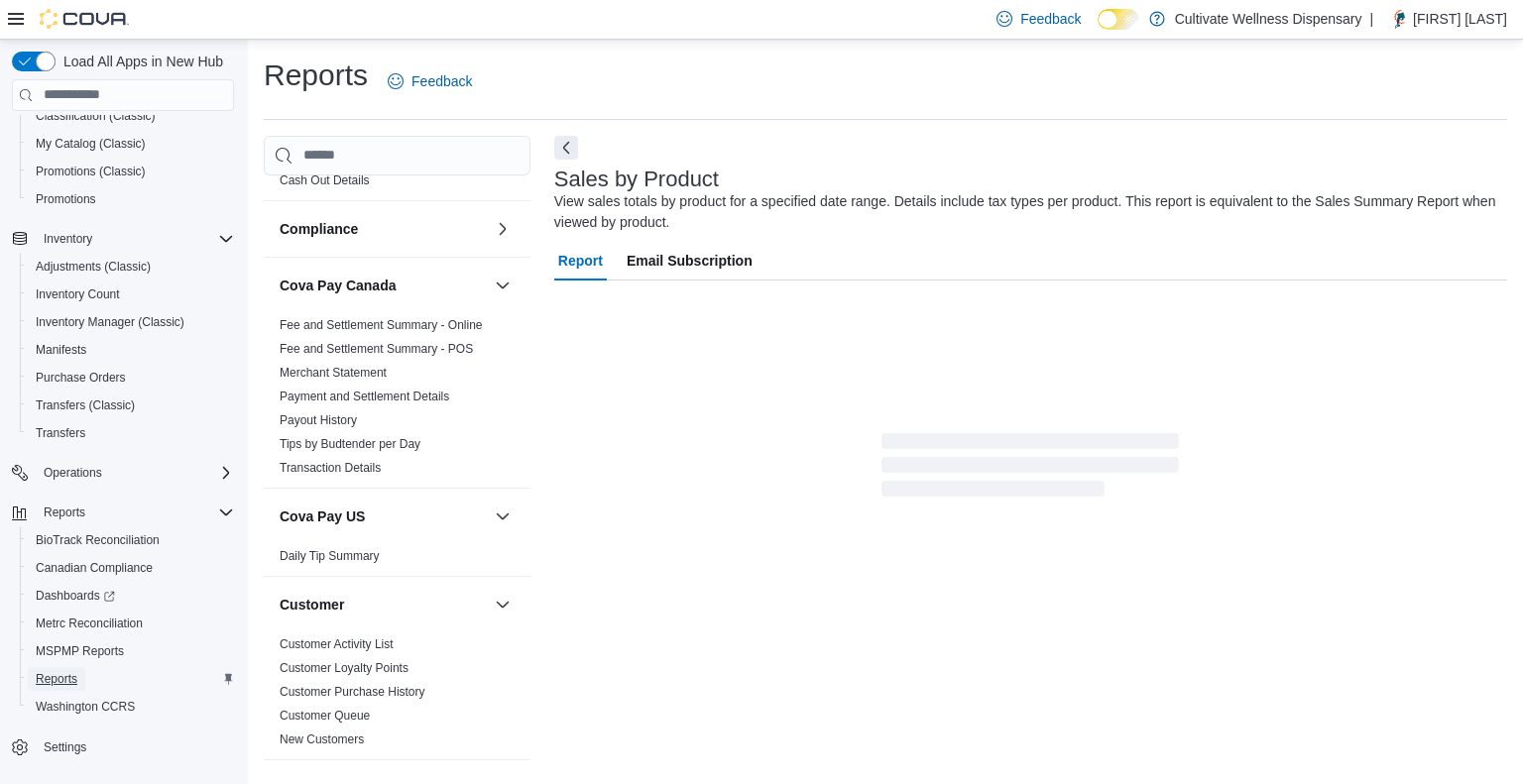 scroll, scrollTop: 339, scrollLeft: 0, axis: vertical 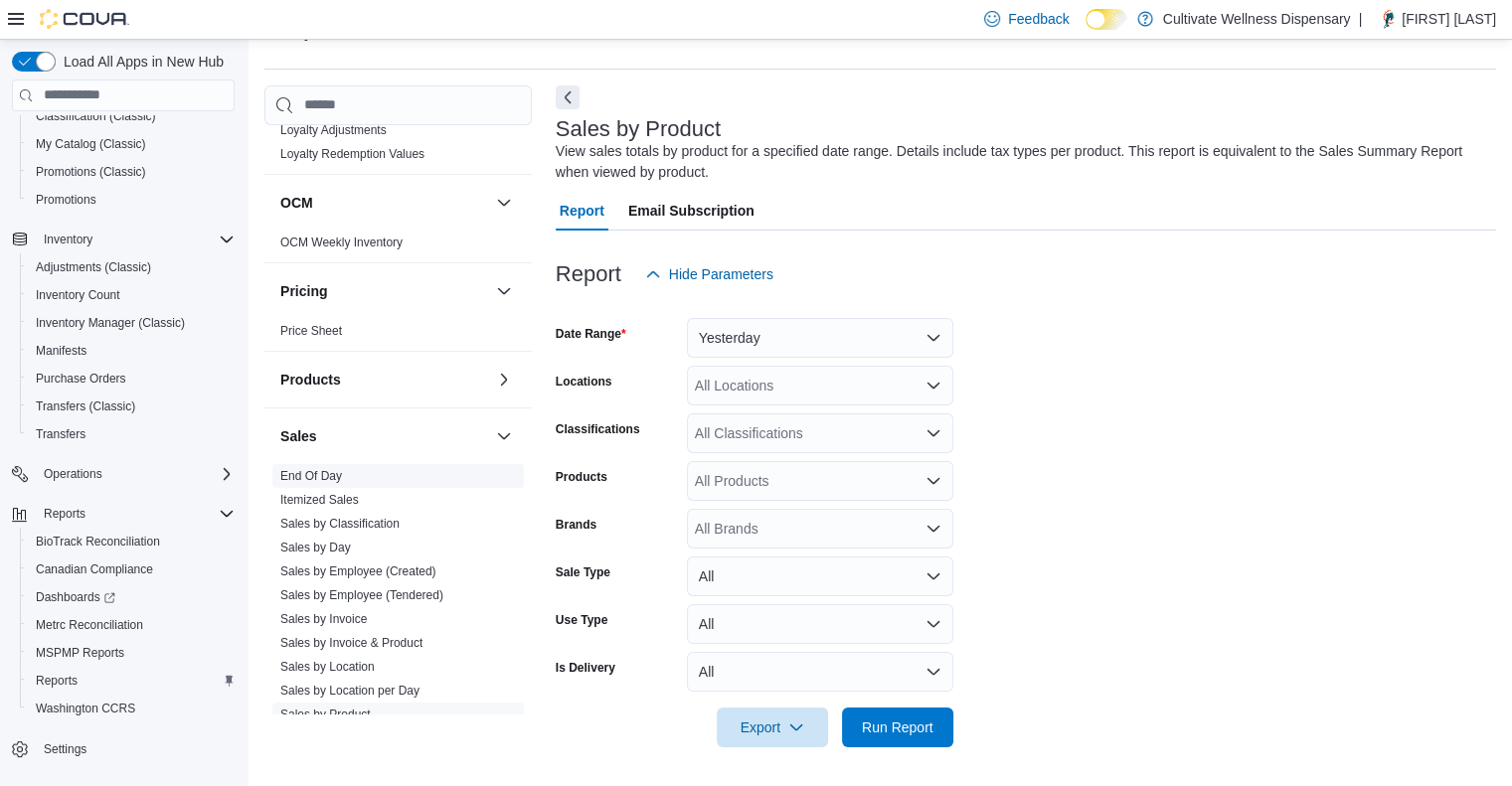 click on "End Of Day" at bounding box center (311, 476) 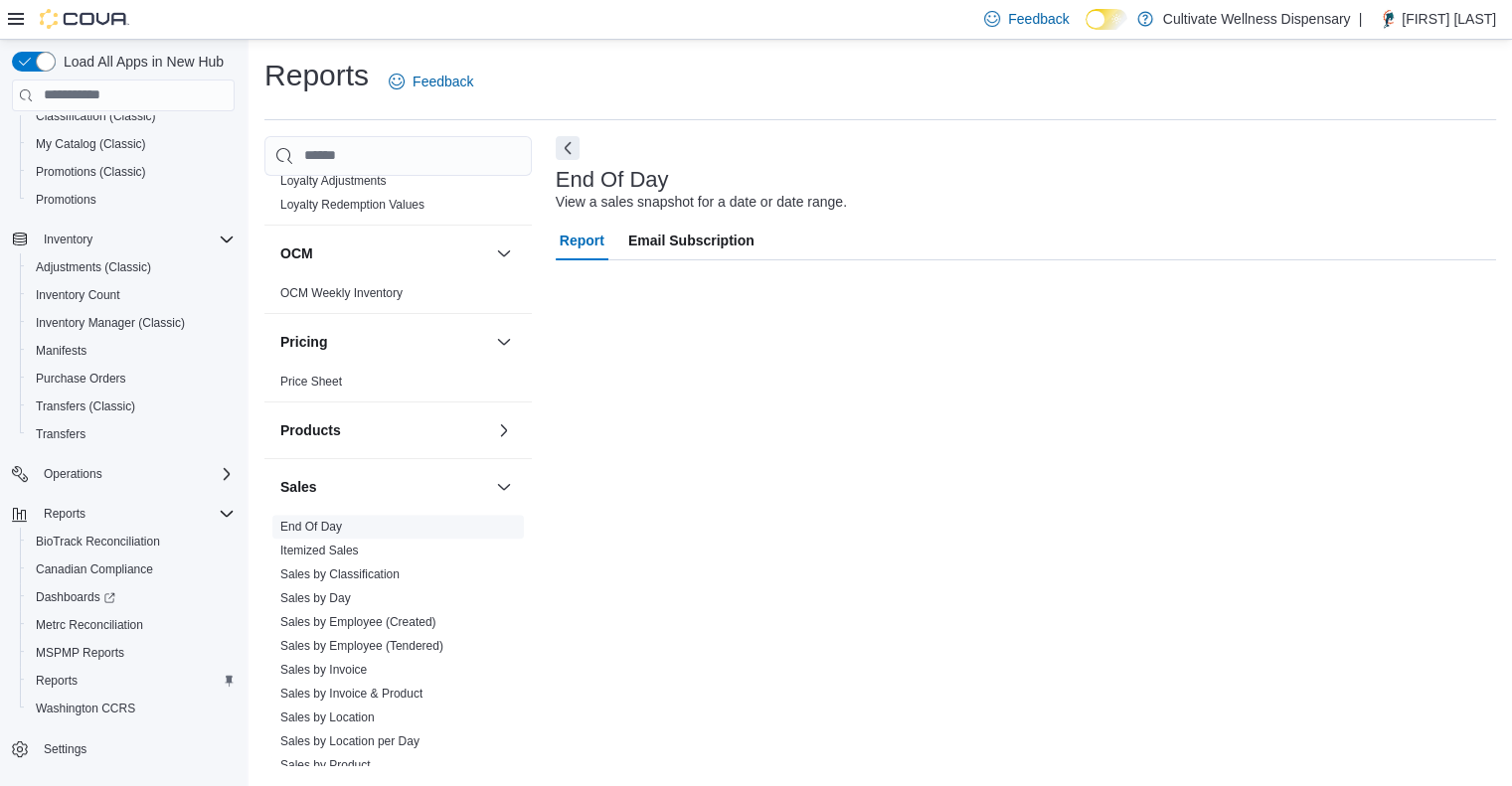 scroll, scrollTop: 0, scrollLeft: 0, axis: both 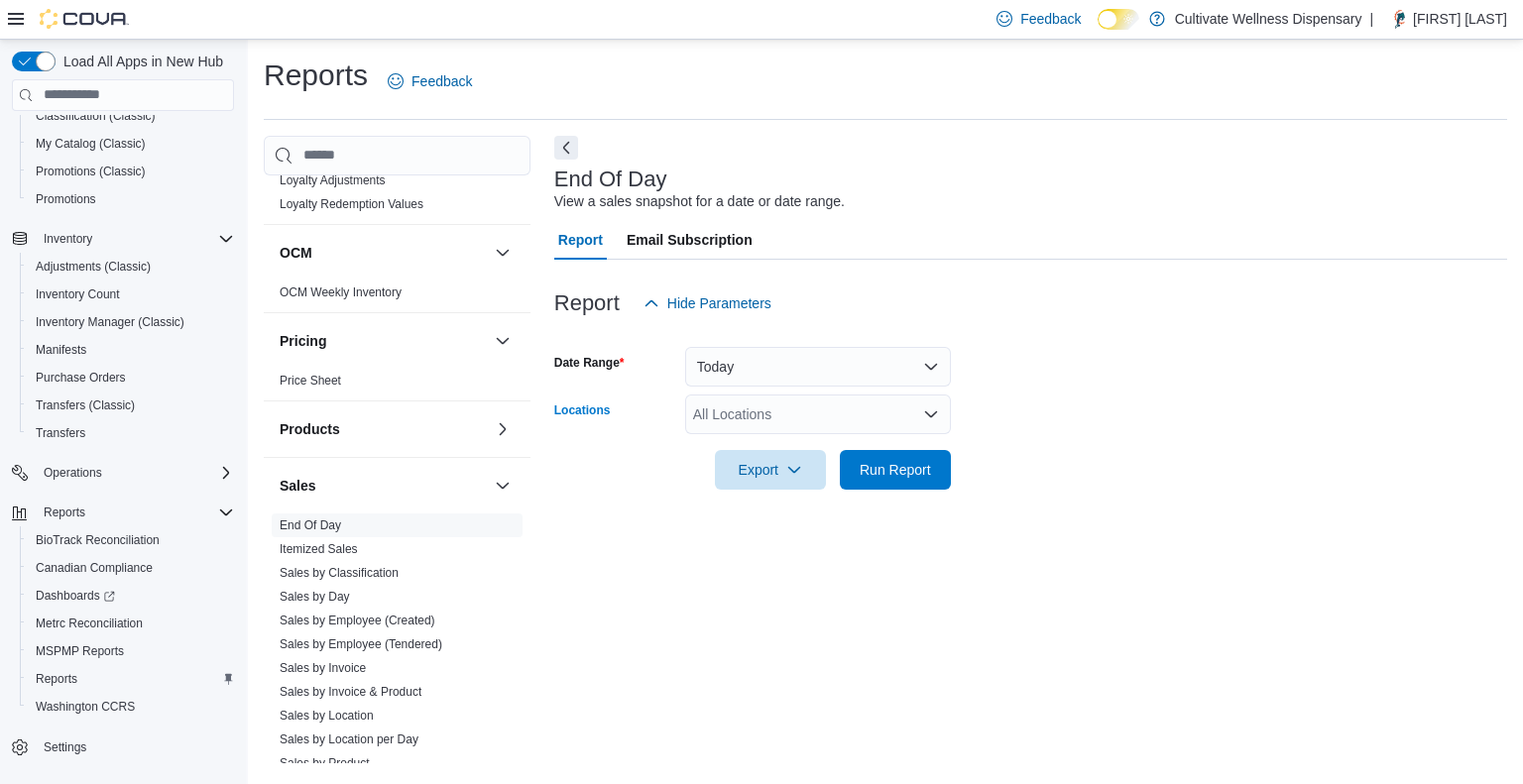 click on "All Locations" at bounding box center (818, 414) 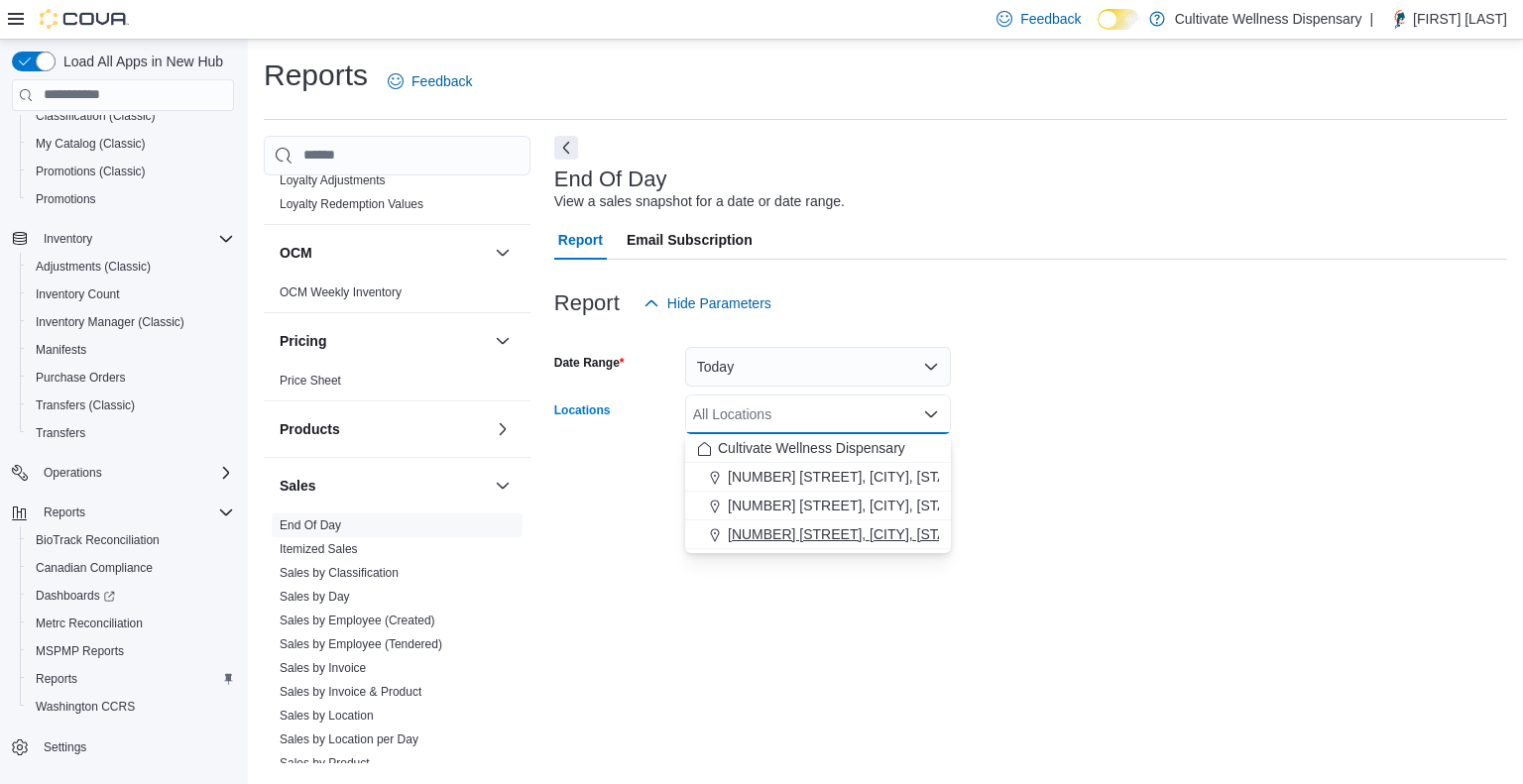 click on "[NUMBER] [STREET], [CITY], [STATE], [POSTAL_CODE]" at bounding box center [905, 534] 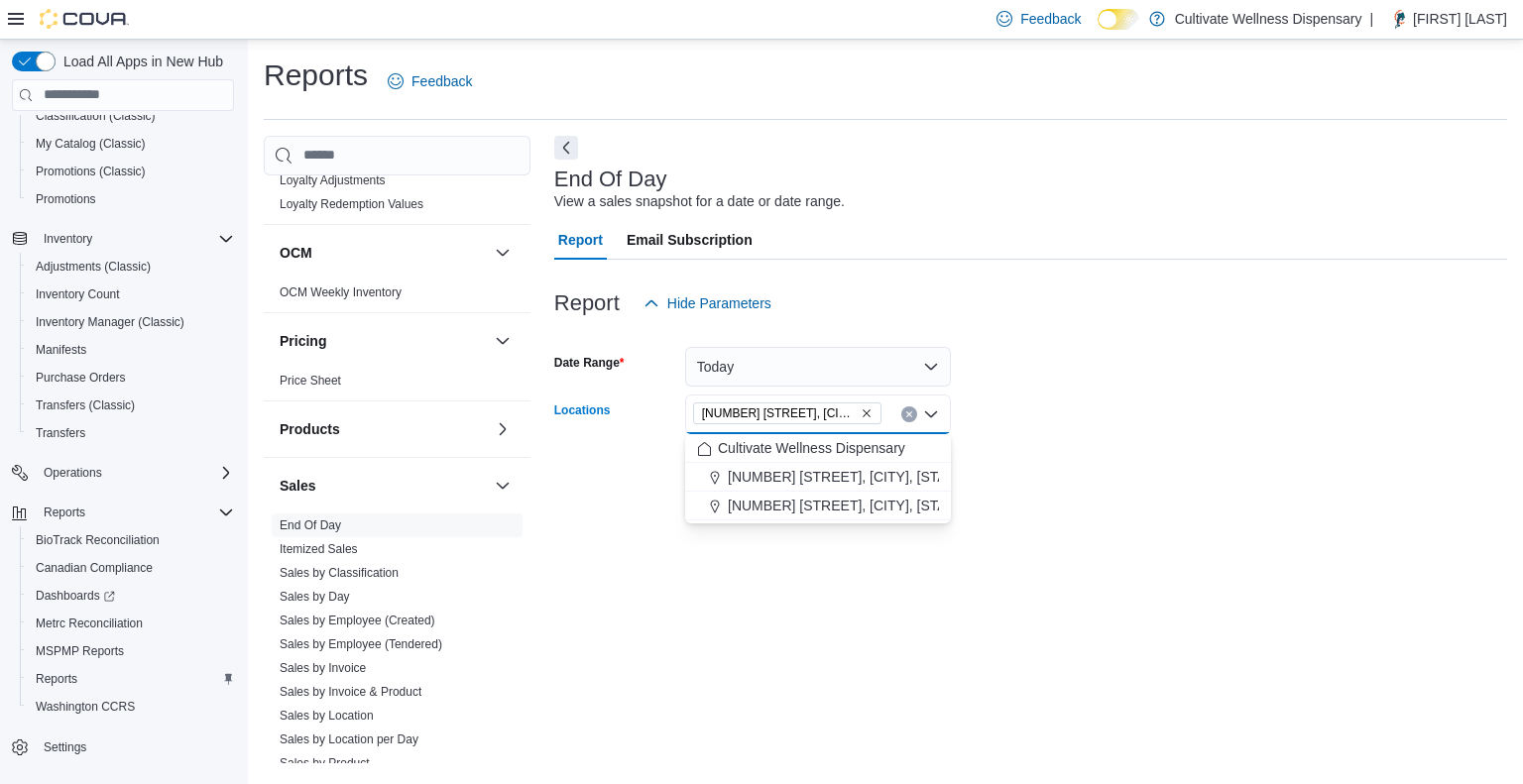 drag, startPoint x: 1034, startPoint y: 455, endPoint x: 950, endPoint y: 477, distance: 86.83317 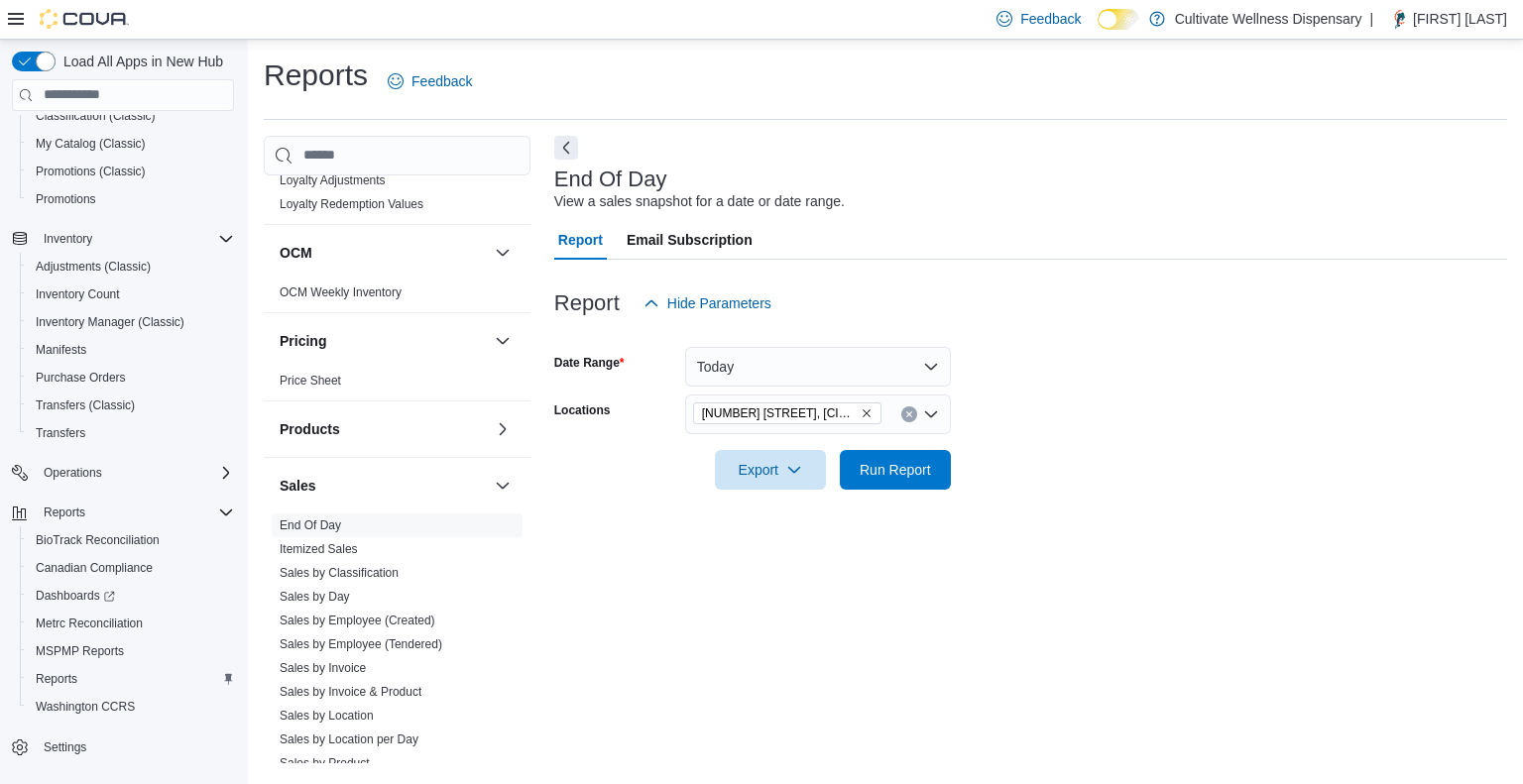 click at bounding box center [1030, 502] 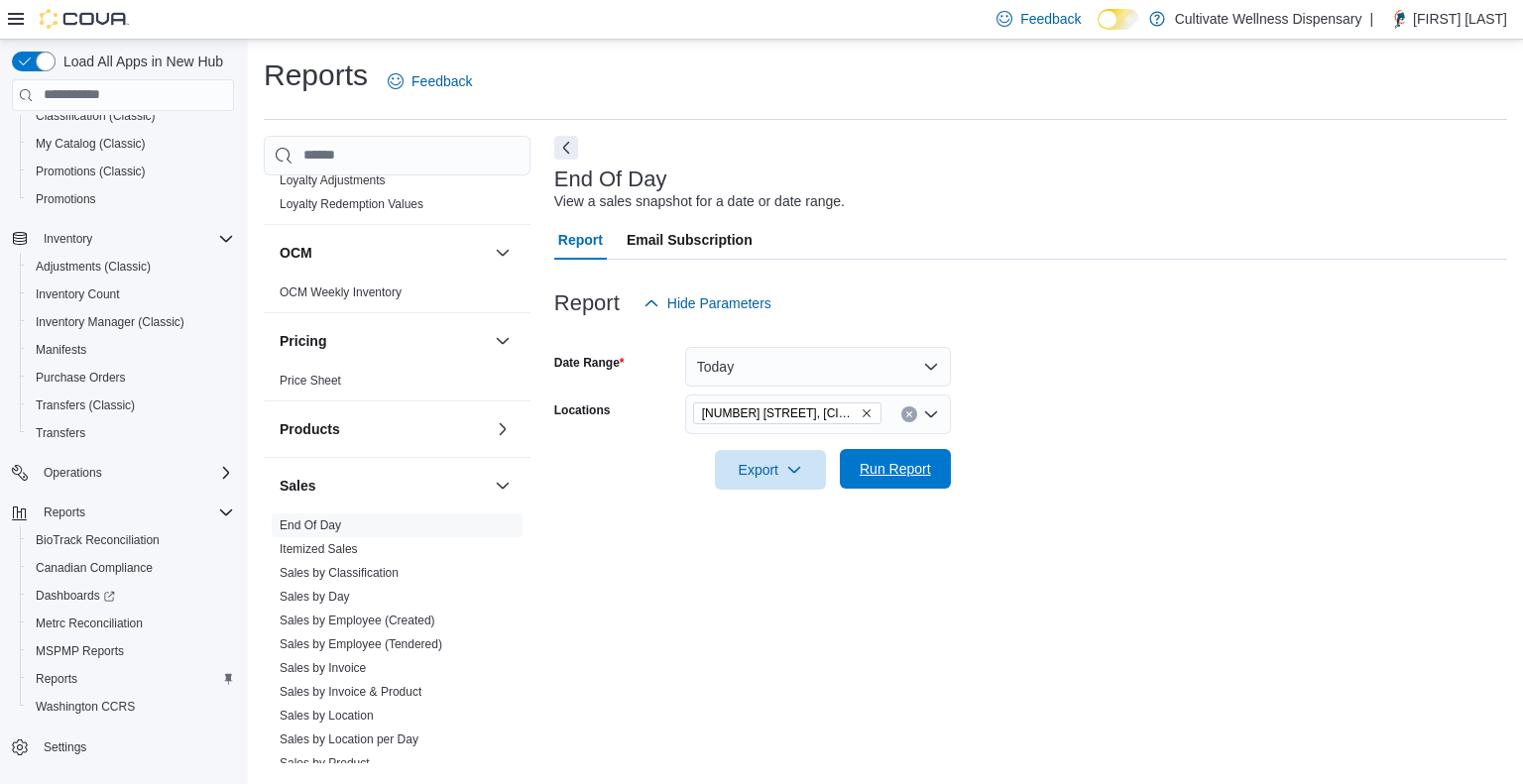 click on "Run Report" at bounding box center [895, 469] 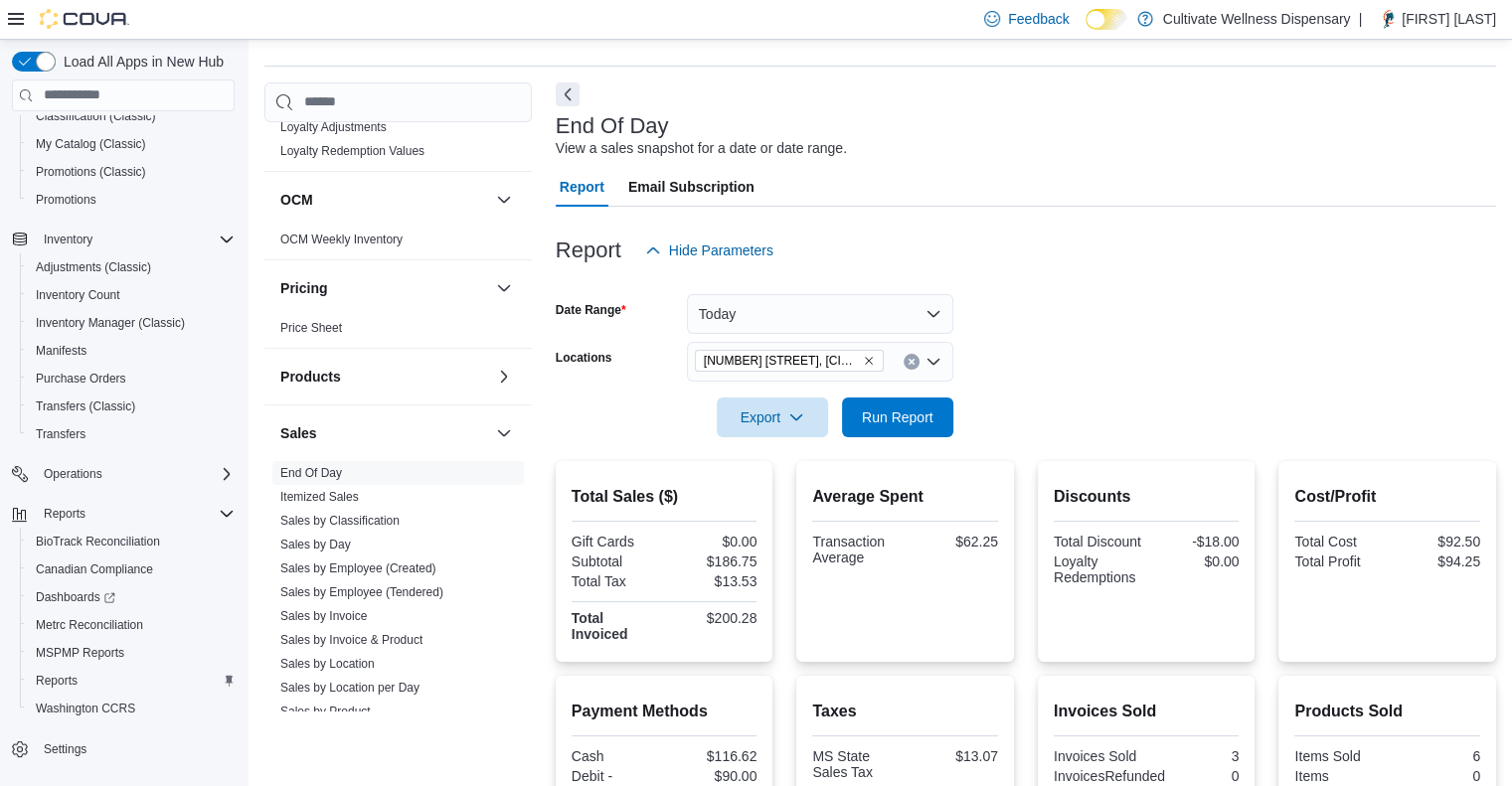 scroll, scrollTop: 58, scrollLeft: 0, axis: vertical 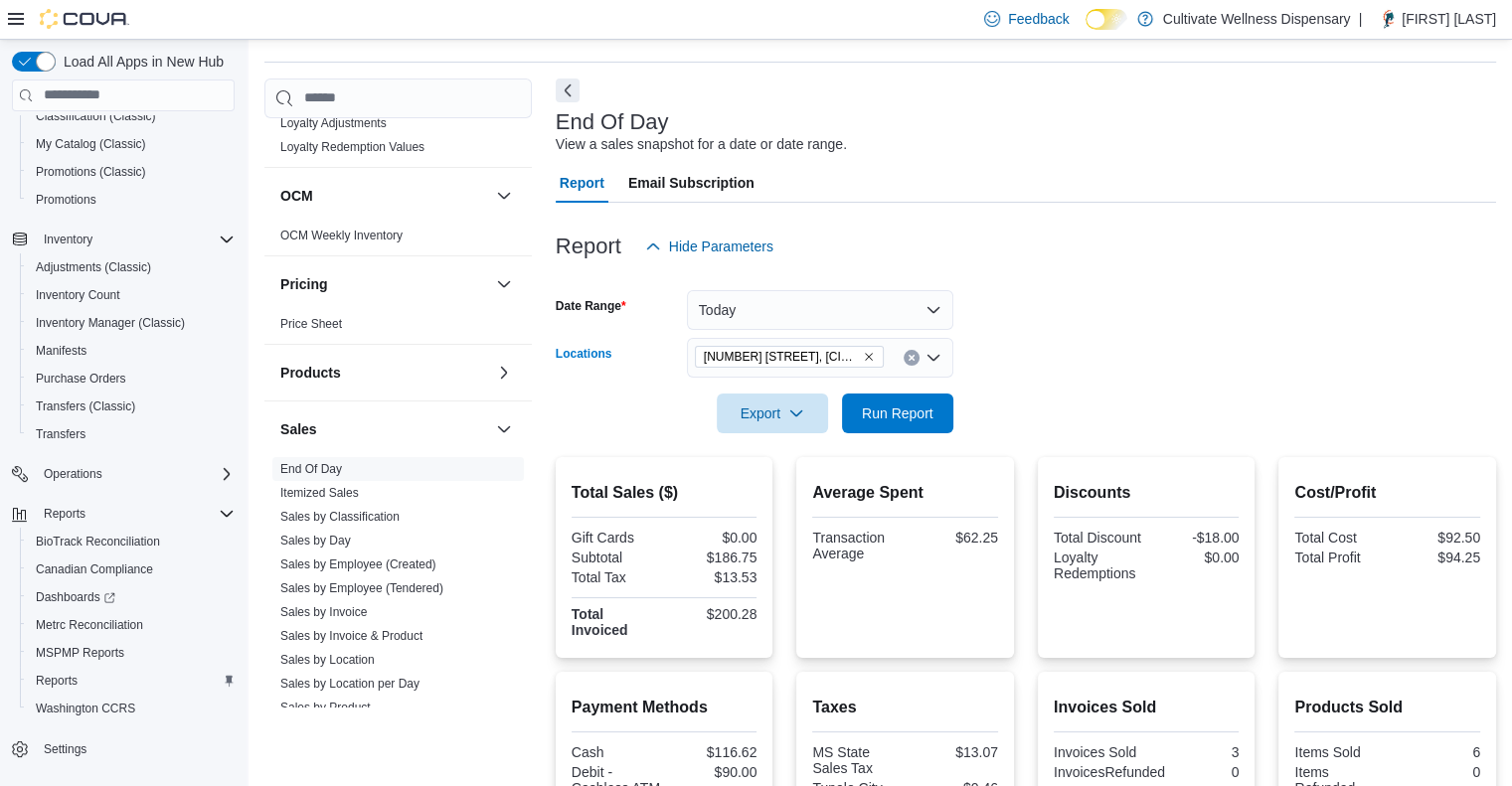 click 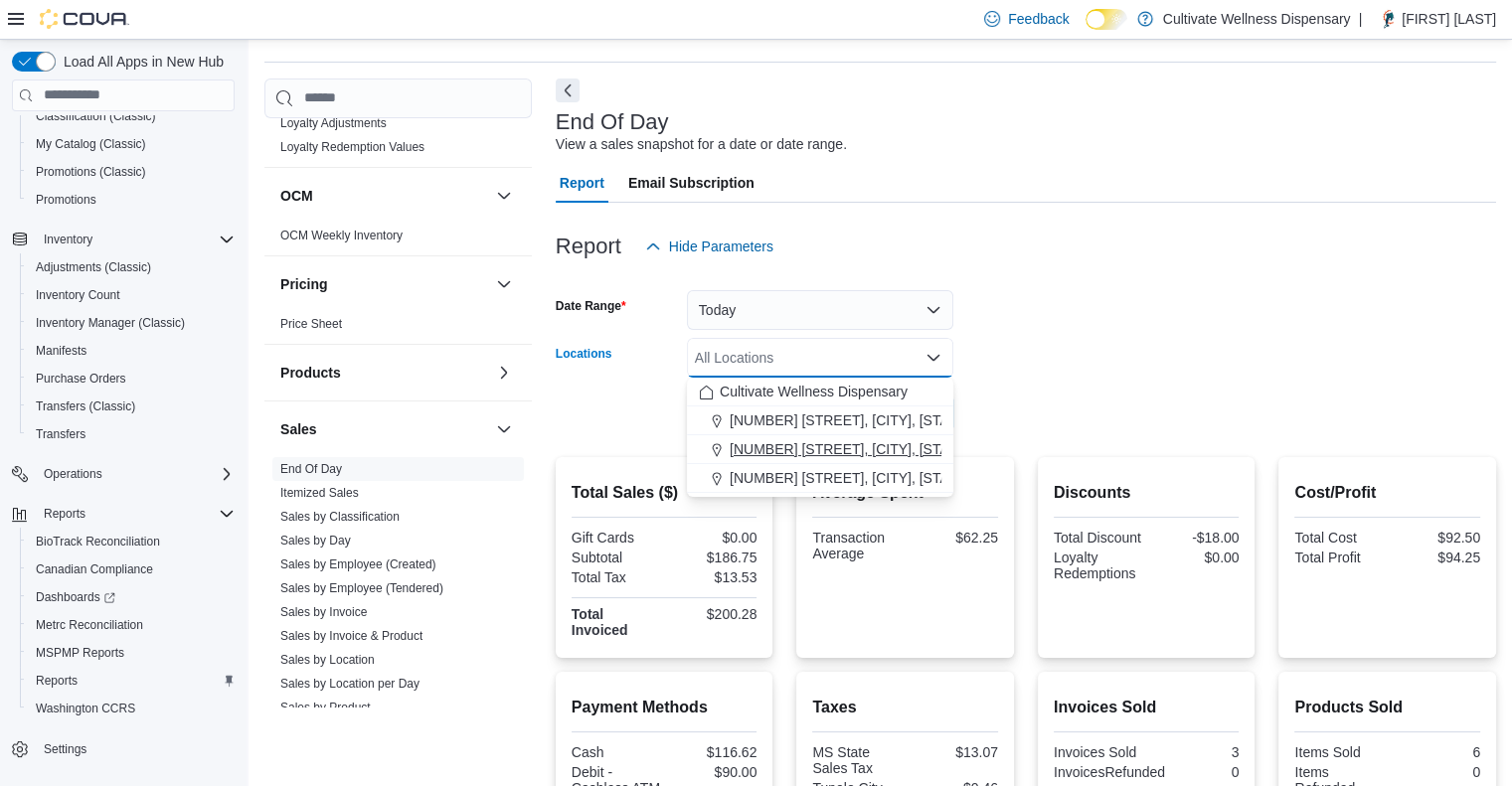 click on "6690 U.S. Hwy 98 Hattiesburg, MS 39402" at bounding box center [907, 449] 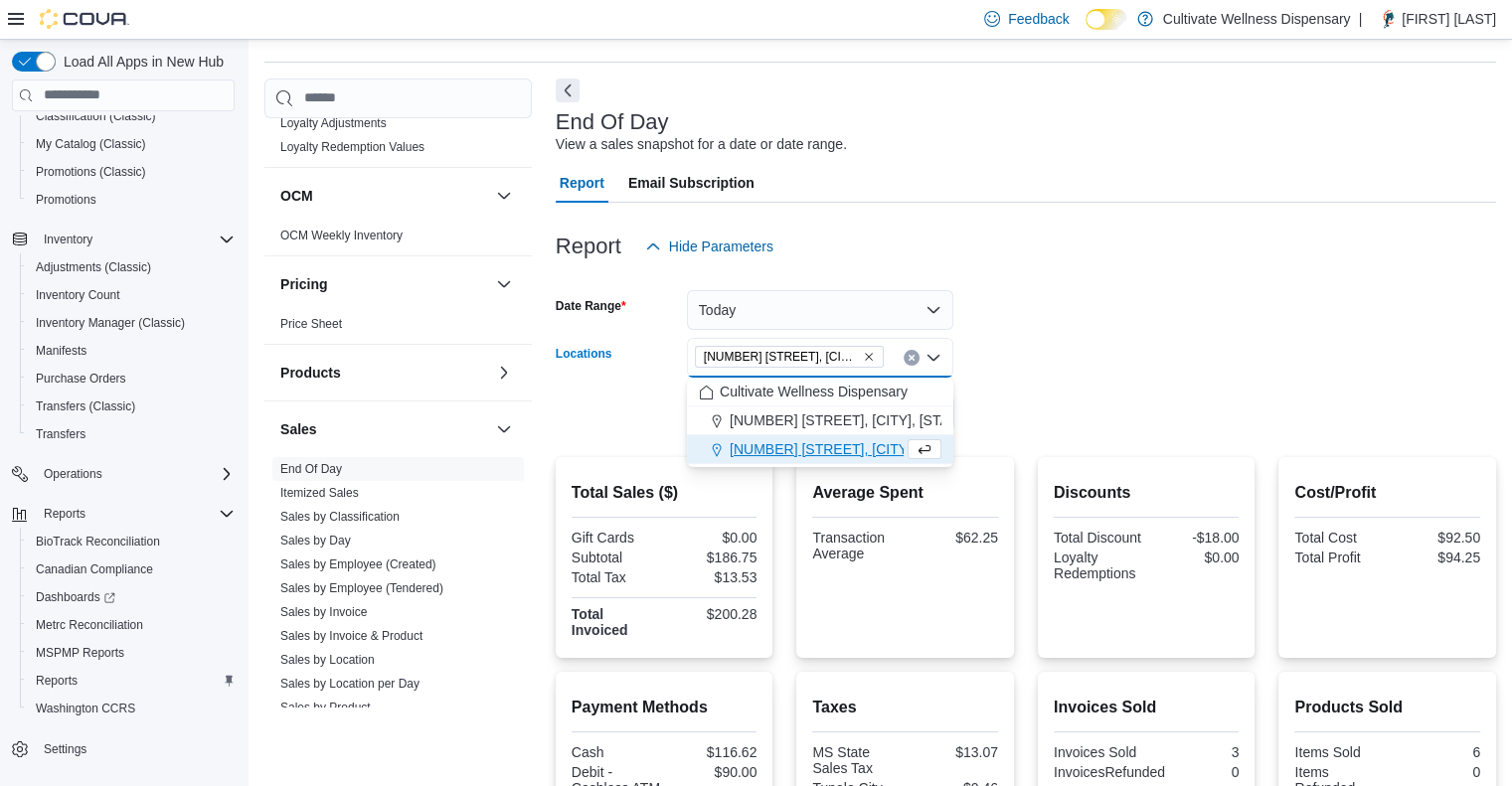 click on "Date Range Today Locations 6690 U.S. Hwy 98 Hattiesburg, MS 39402 Combo box. Selected. 6690 U.S. Hwy 98 Hattiesburg, MS 39402. Press Backspace to delete 6690 U.S. Hwy 98 Hattiesburg, MS 39402. Combo box input. All Locations. Type some text or, to display a list of choices, press Down Arrow. To exit the list of choices, press Escape. Export  Run Report" at bounding box center (1026, 350) 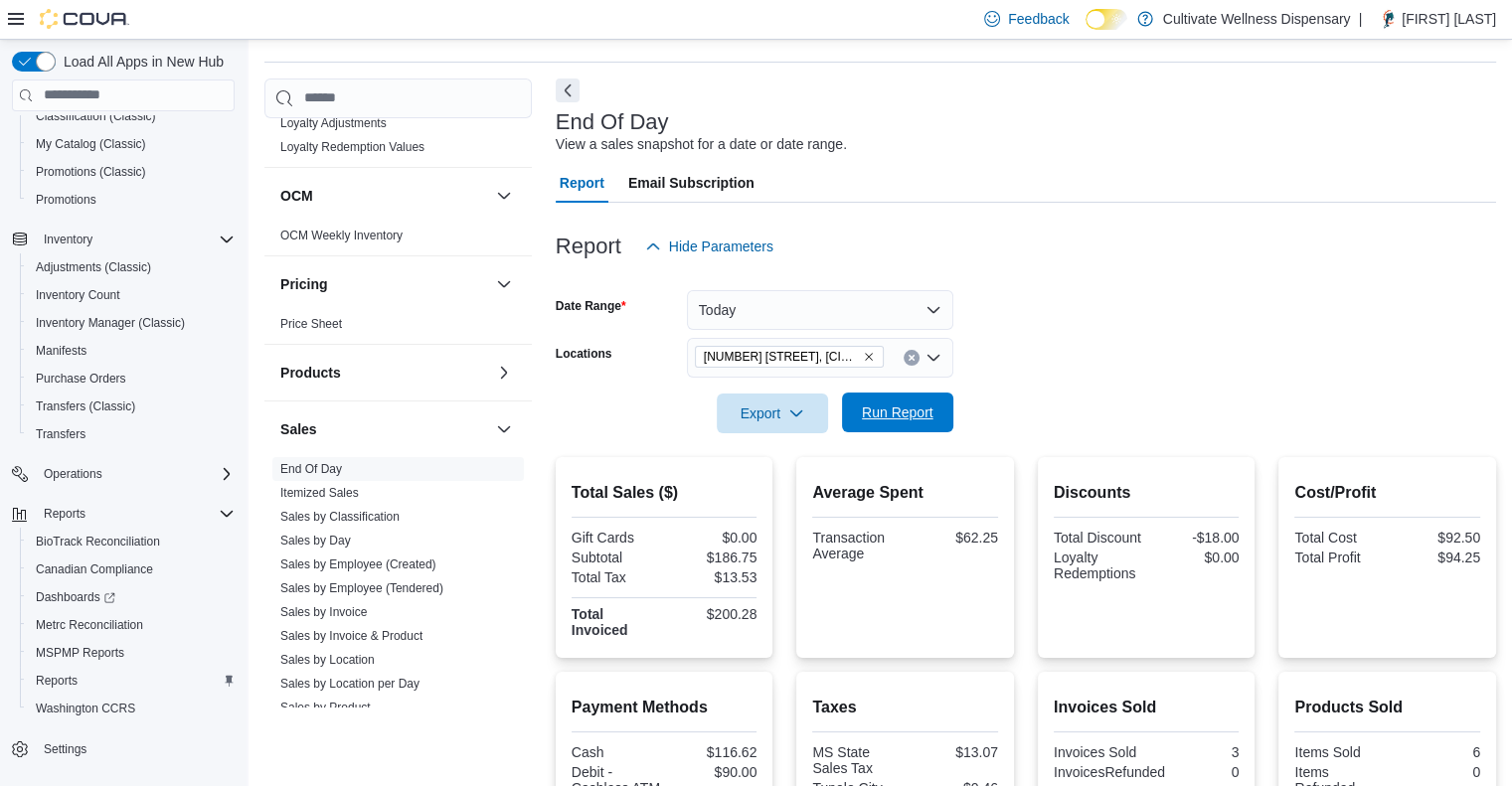 click on "Run Report" at bounding box center (898, 412) 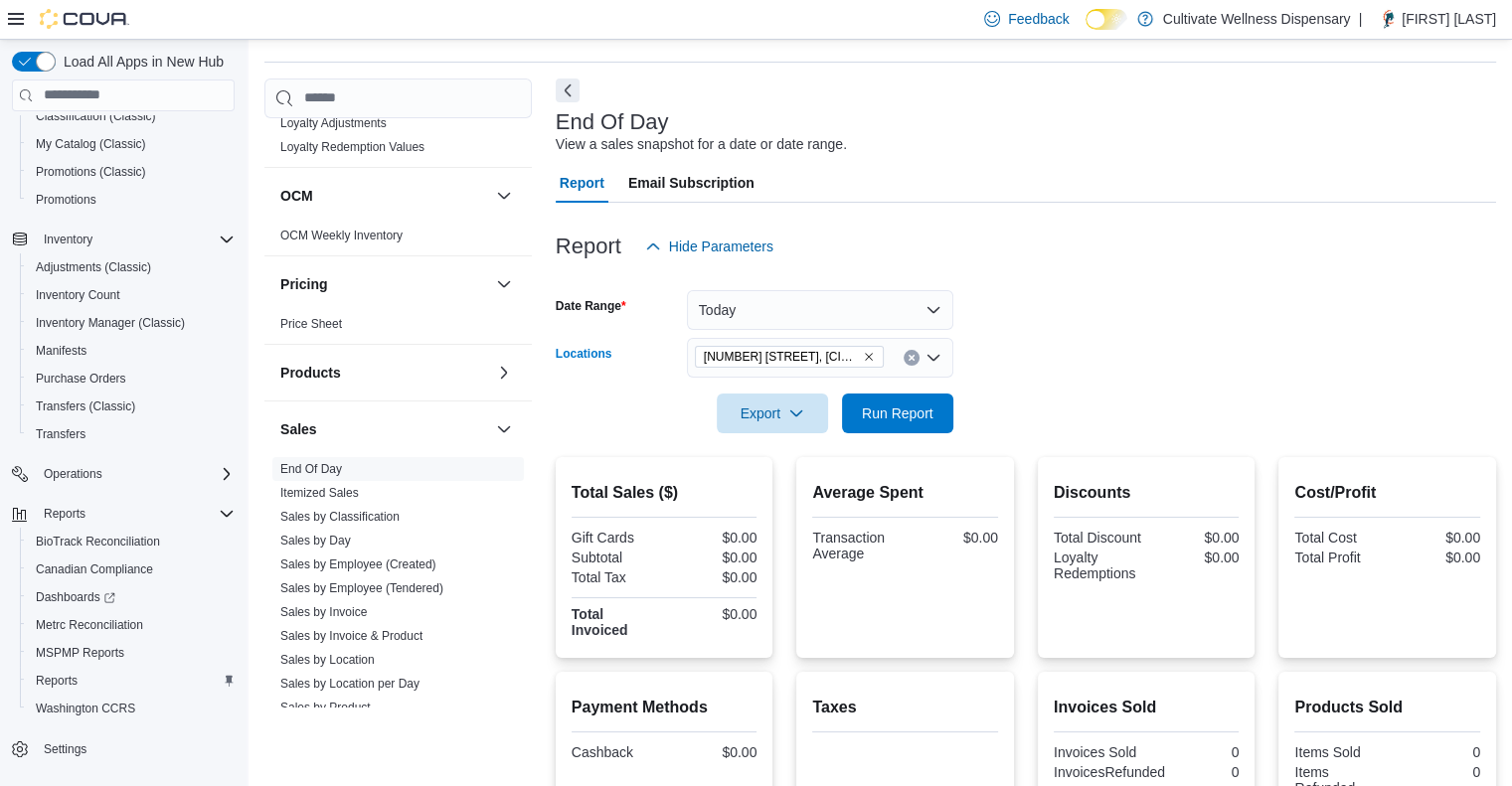 click 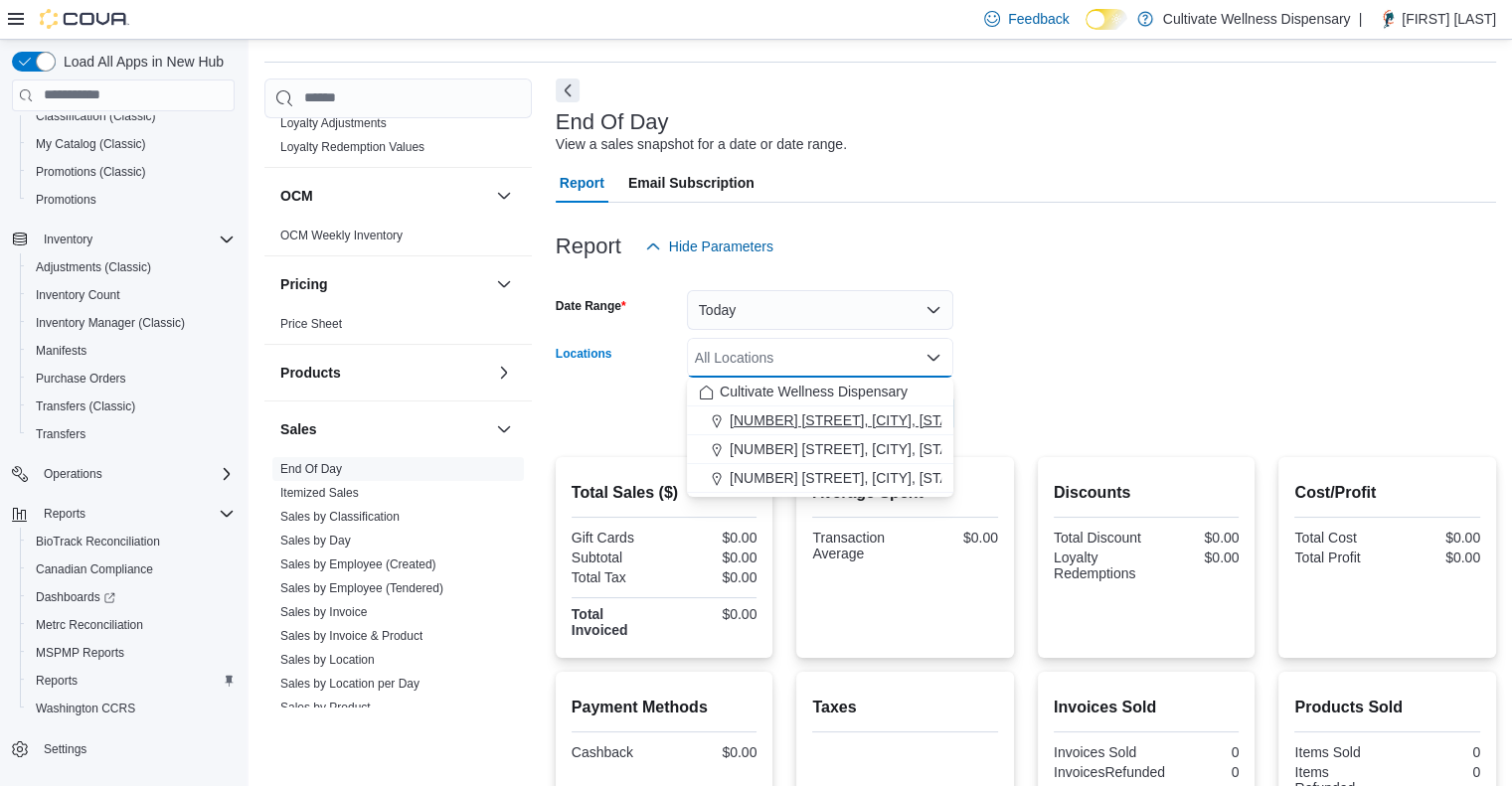 click on "12407 Hwy 49, Gulfport, MS 39503" at bounding box center (907, 420) 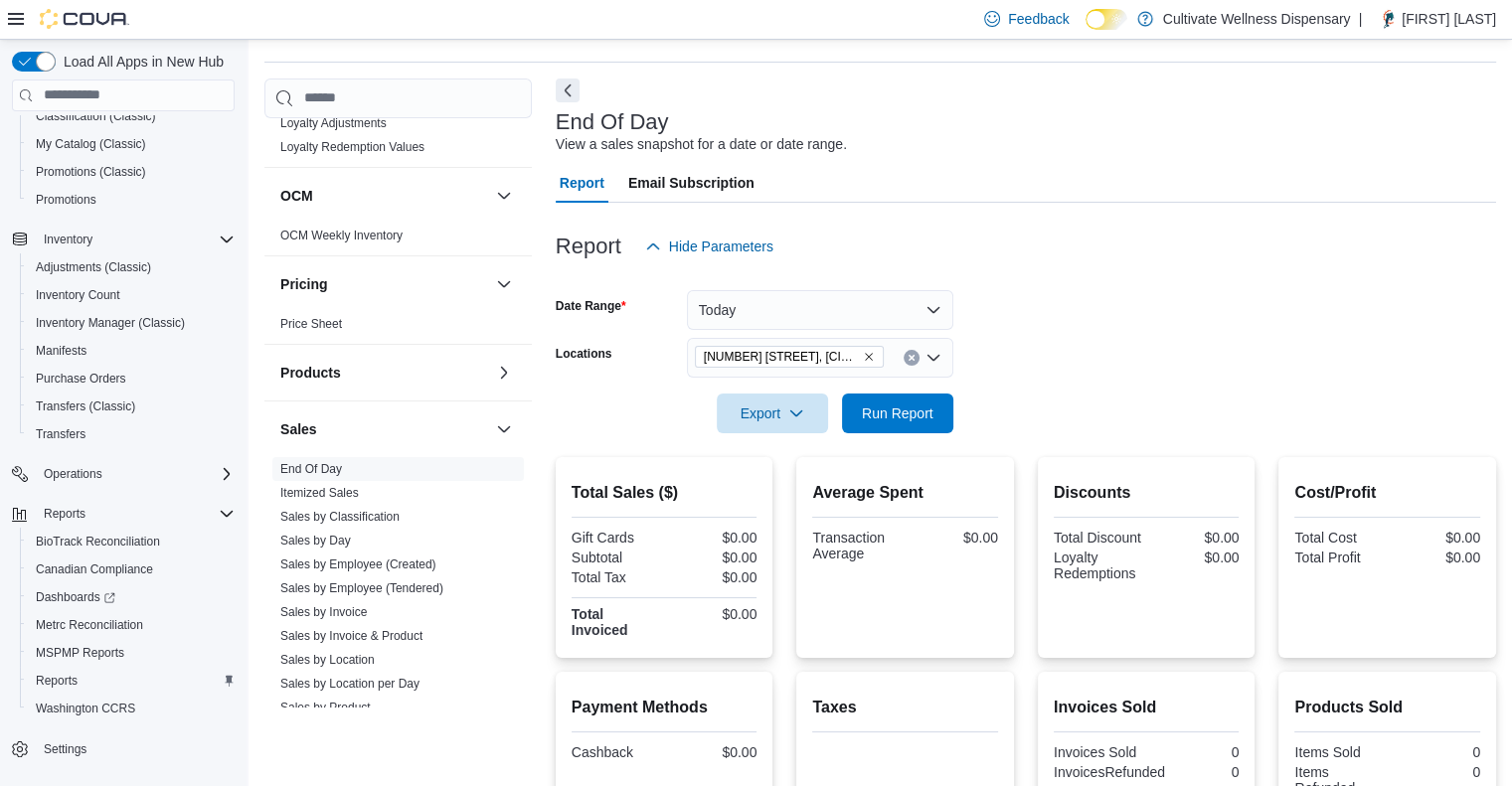 click at bounding box center (1026, 386) 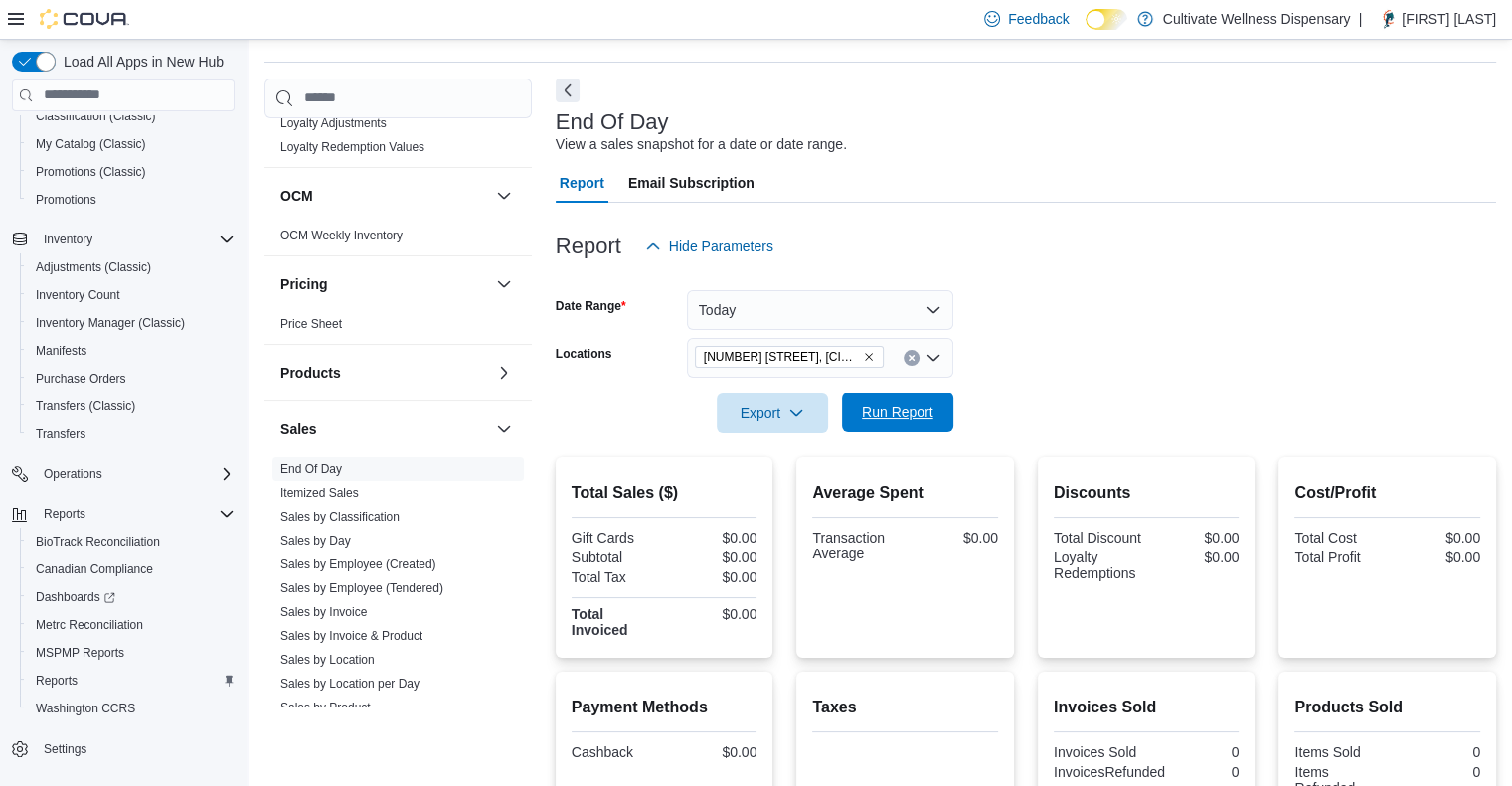click on "Run Report" at bounding box center [898, 412] 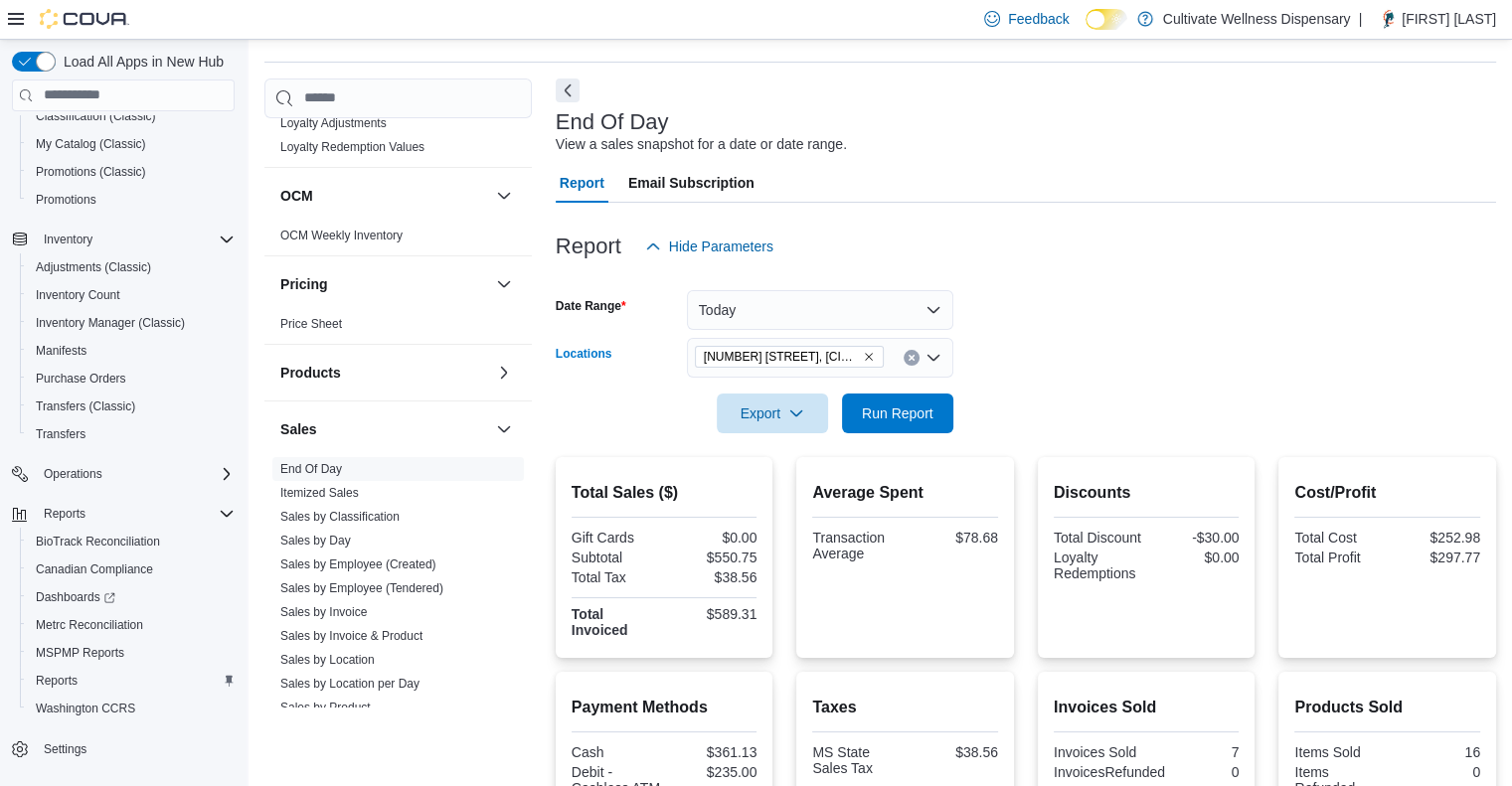 click 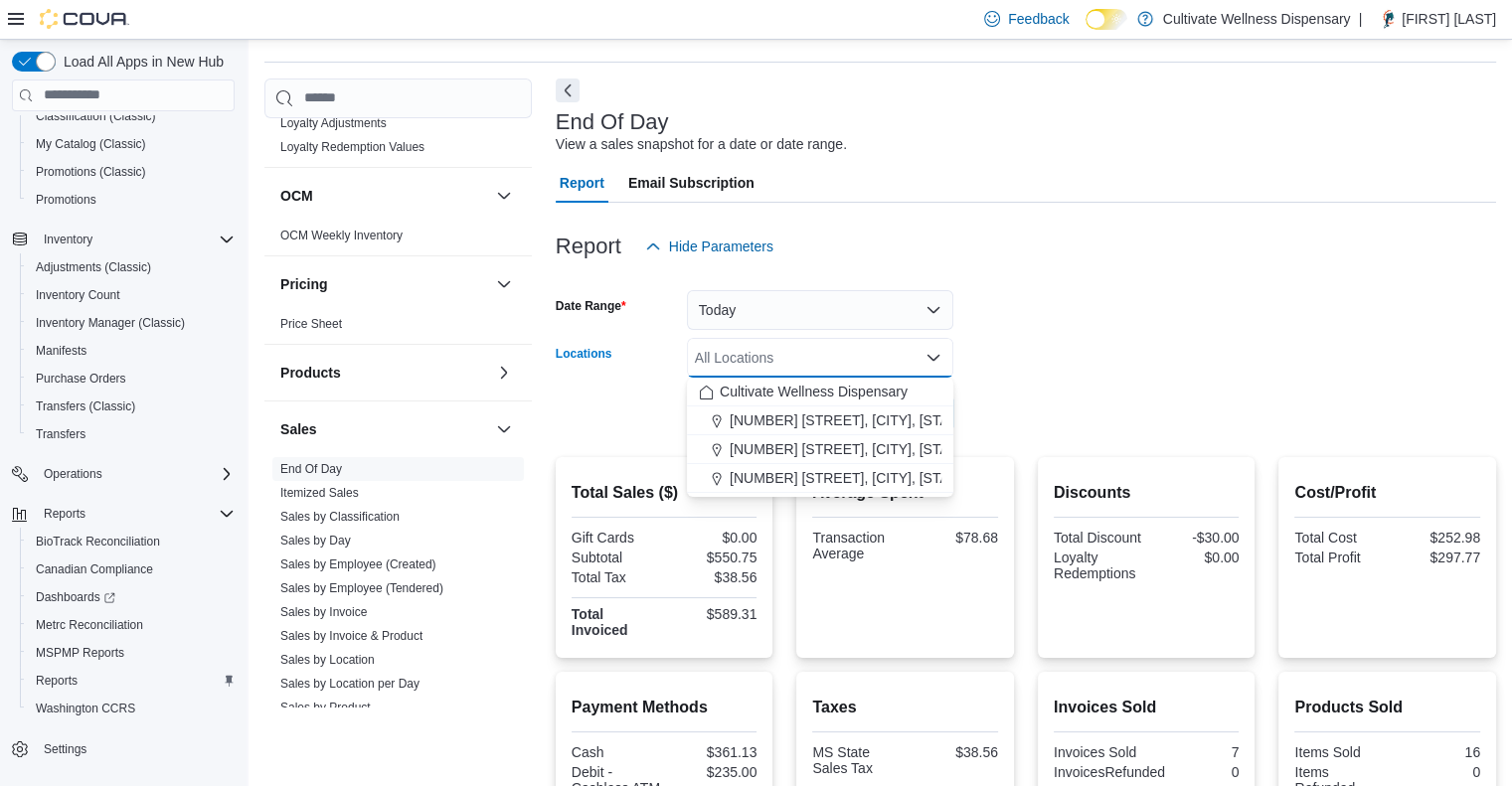 click on "[NUMBER] [STREET], [CITY], [STATE], [POSTAL_CODE]" at bounding box center (908, 478) 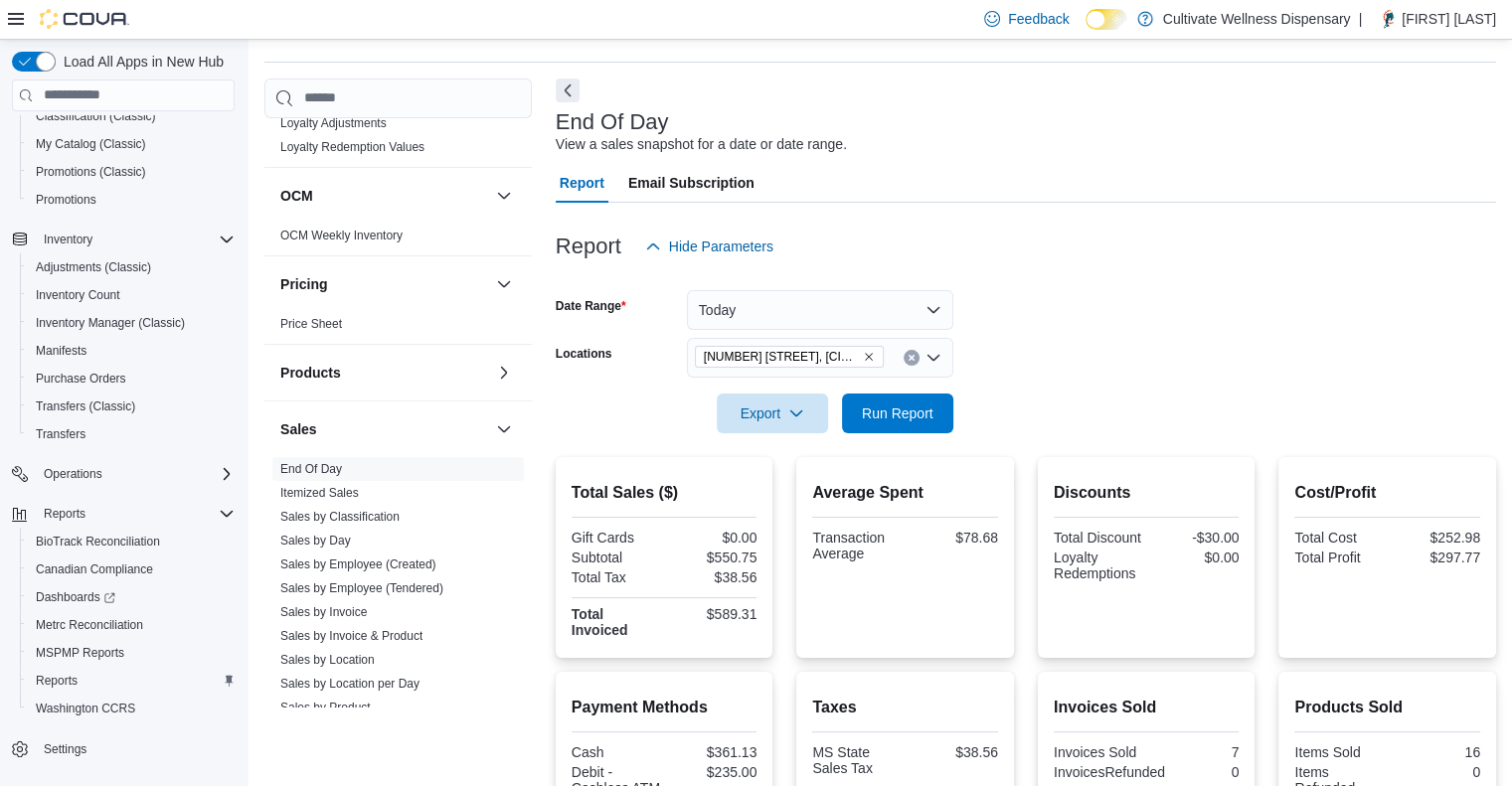 click on "Date Range Today Locations 794 E. Main Street, Tupelo, MS, 38804 Export  Run Report" at bounding box center [1026, 350] 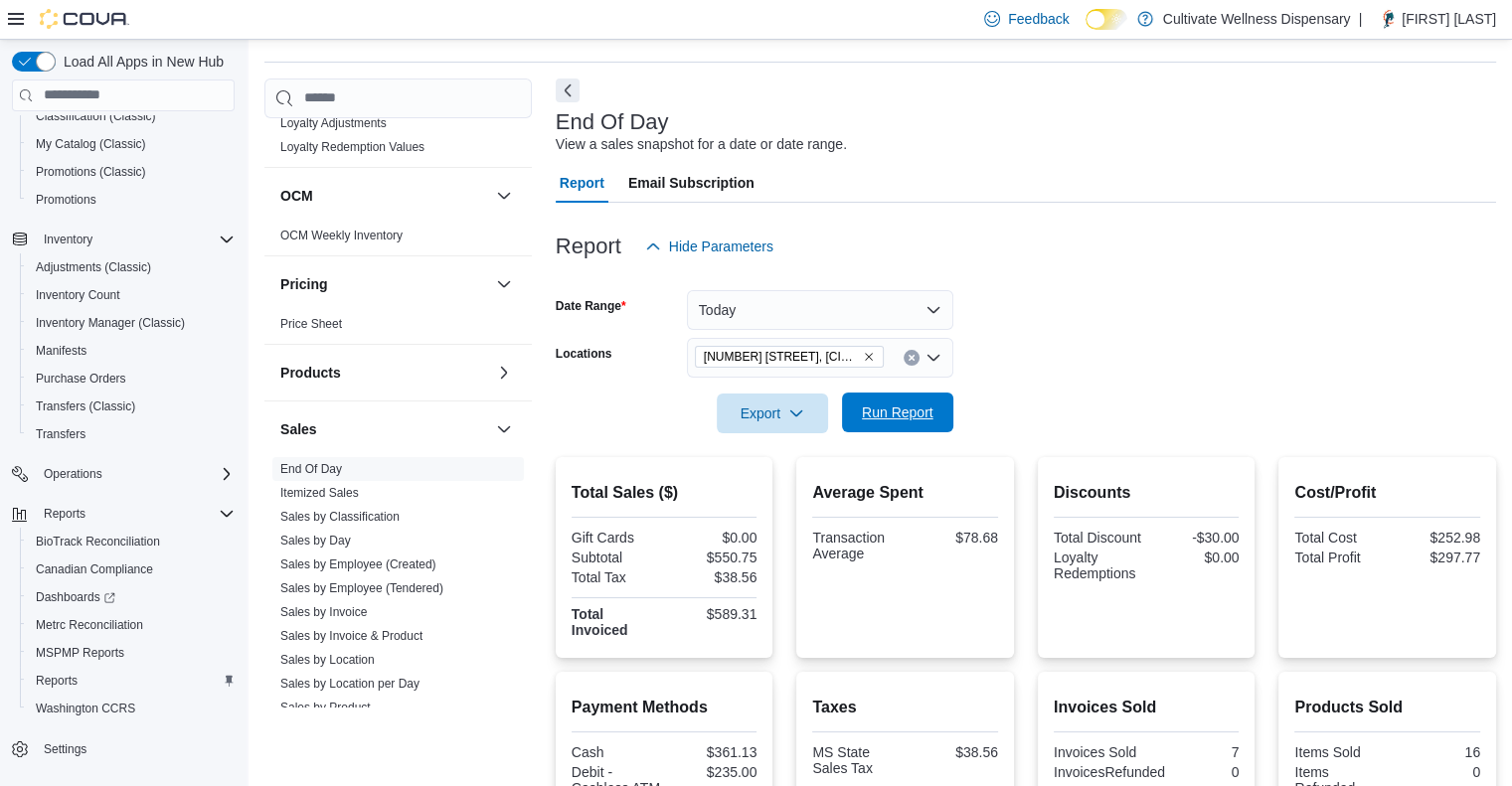 click on "Run Report" at bounding box center (898, 412) 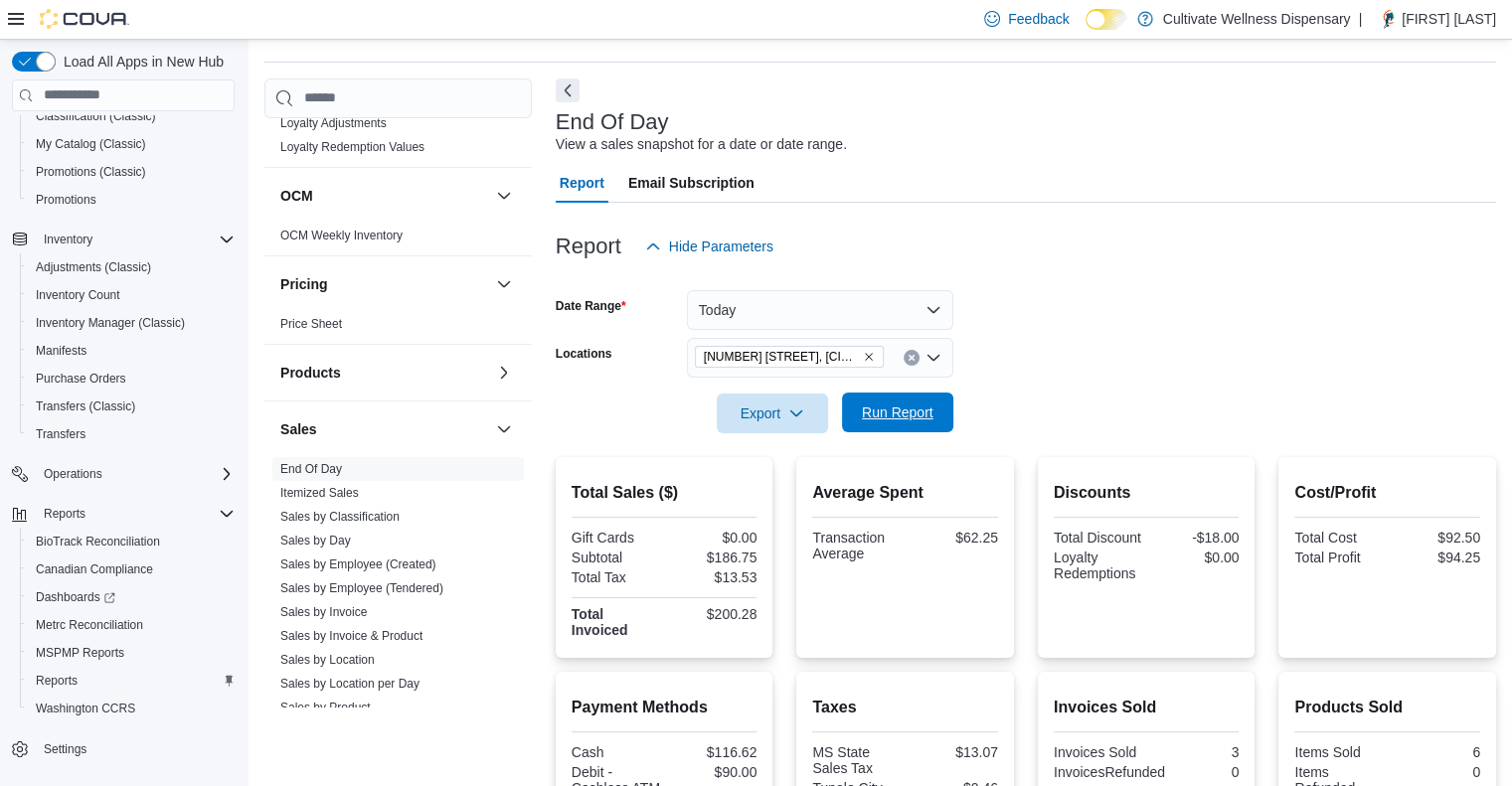 click on "Run Report" at bounding box center [898, 412] 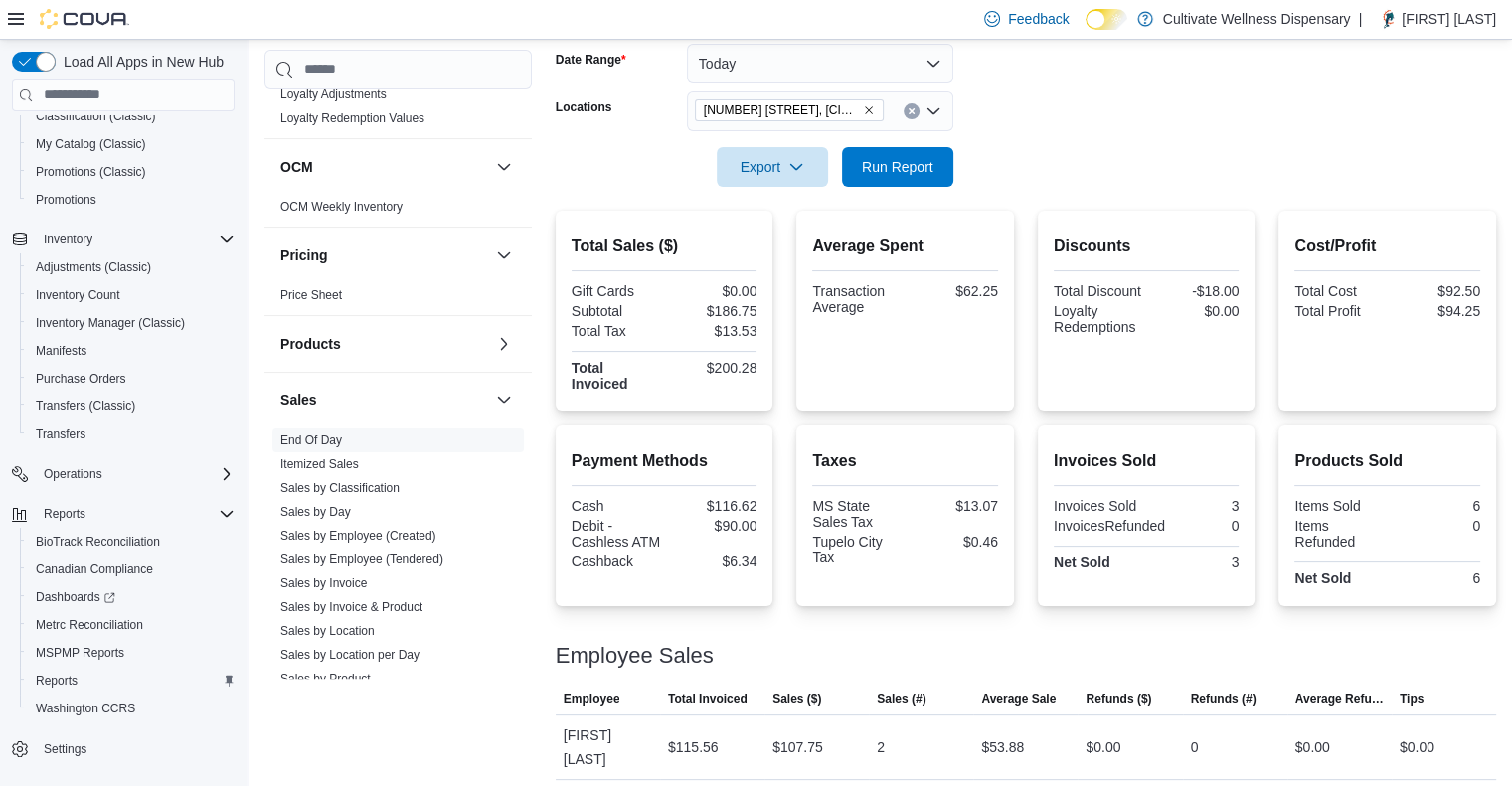 scroll, scrollTop: 330, scrollLeft: 0, axis: vertical 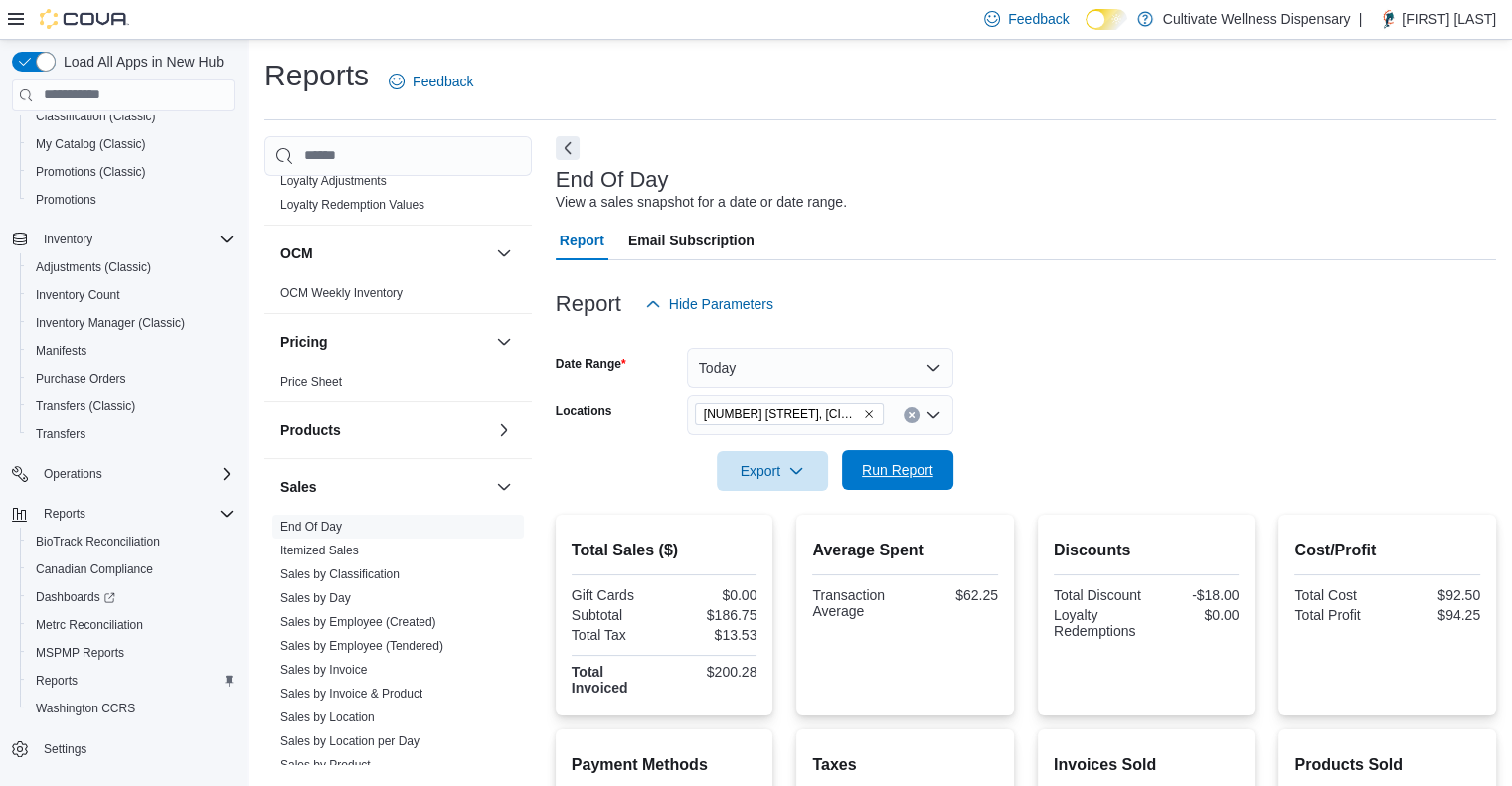 click on "Run Report" at bounding box center [898, 470] 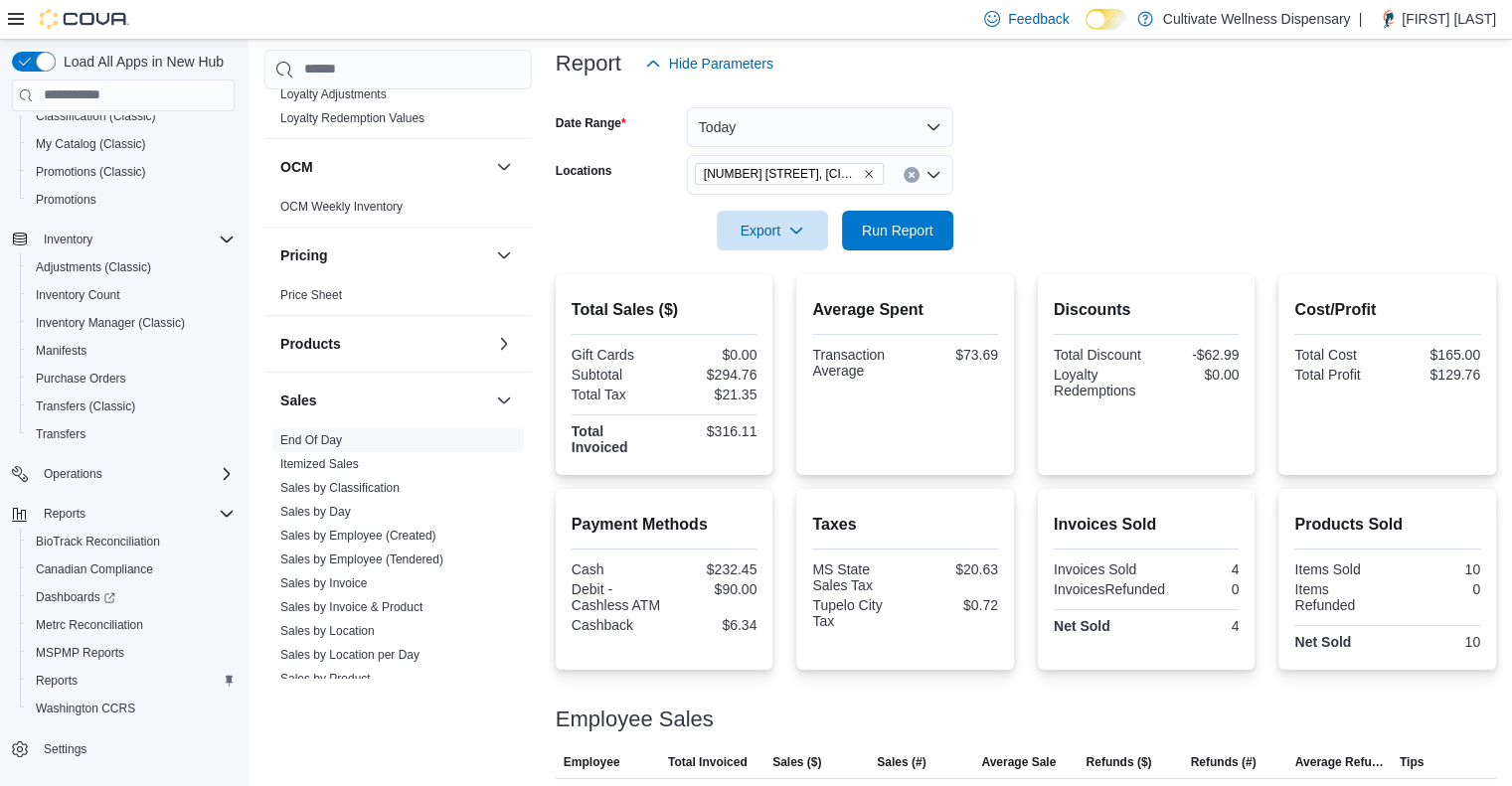 scroll, scrollTop: 317, scrollLeft: 0, axis: vertical 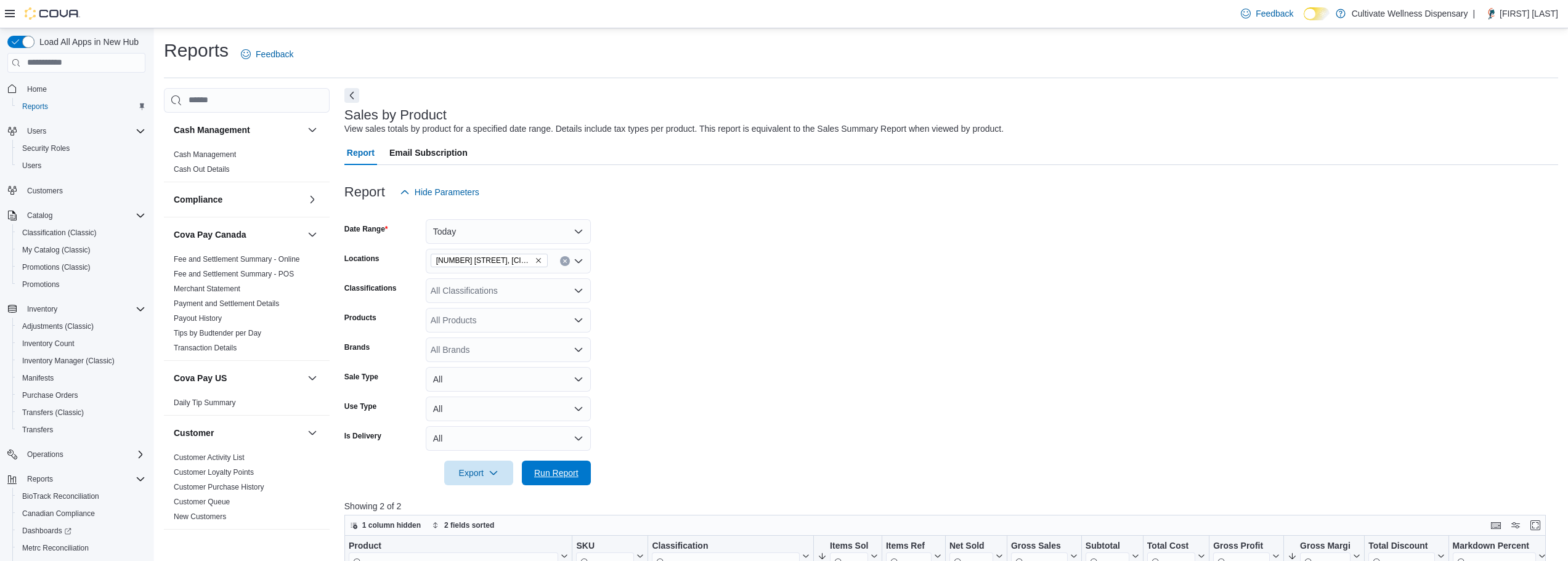 drag, startPoint x: 551, startPoint y: 469, endPoint x: 695, endPoint y: 371, distance: 174.18381 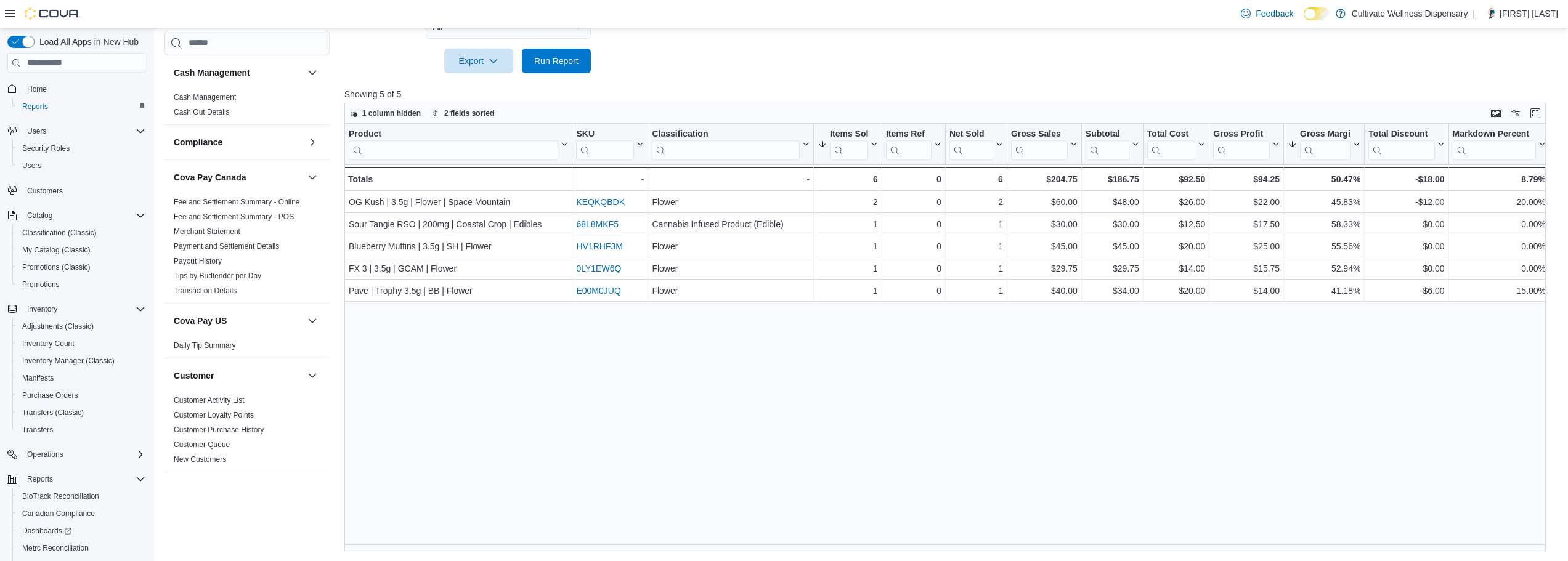 scroll, scrollTop: 350, scrollLeft: 0, axis: vertical 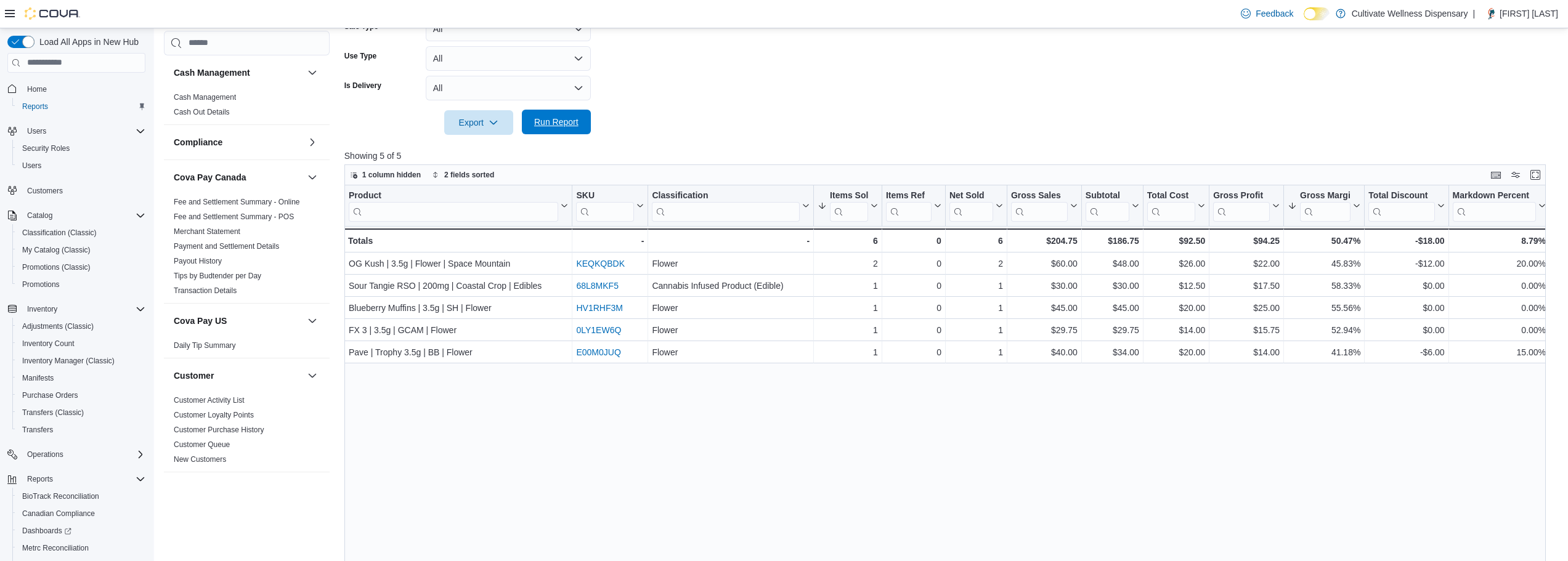 click on "Run Report" at bounding box center [556, 122] 